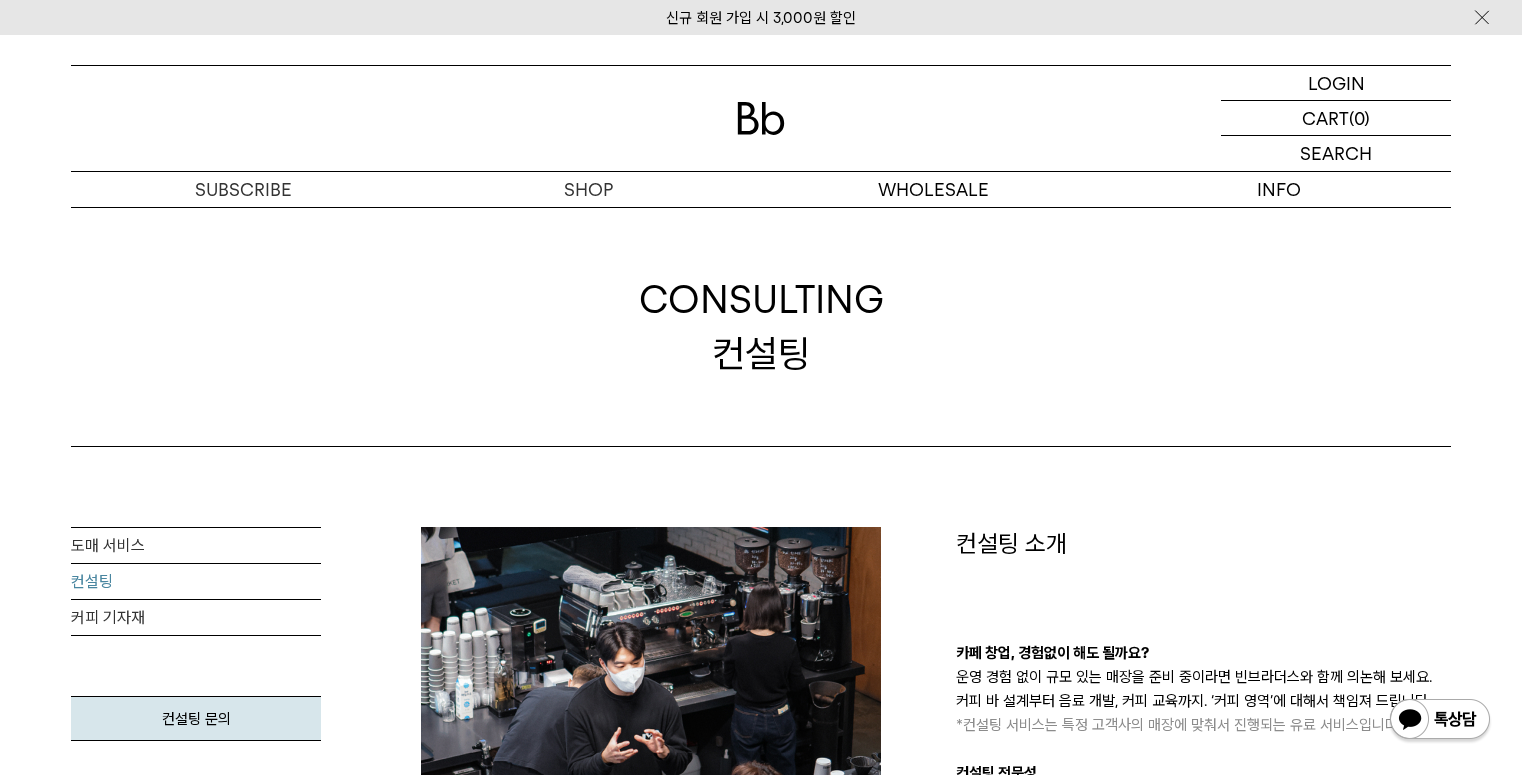 scroll, scrollTop: 1280, scrollLeft: 0, axis: vertical 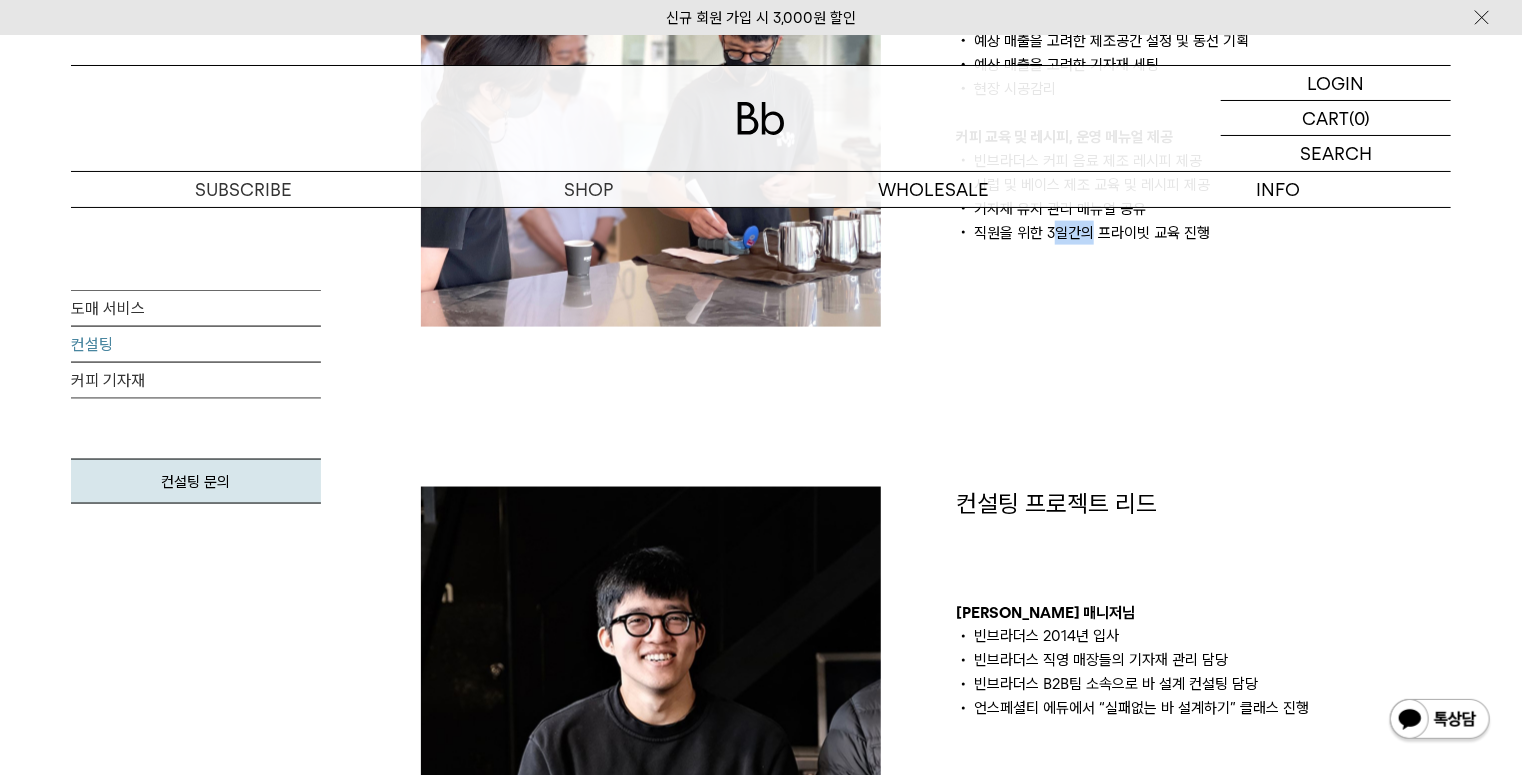drag, startPoint x: 1071, startPoint y: 256, endPoint x: 1095, endPoint y: 292, distance: 43.266617 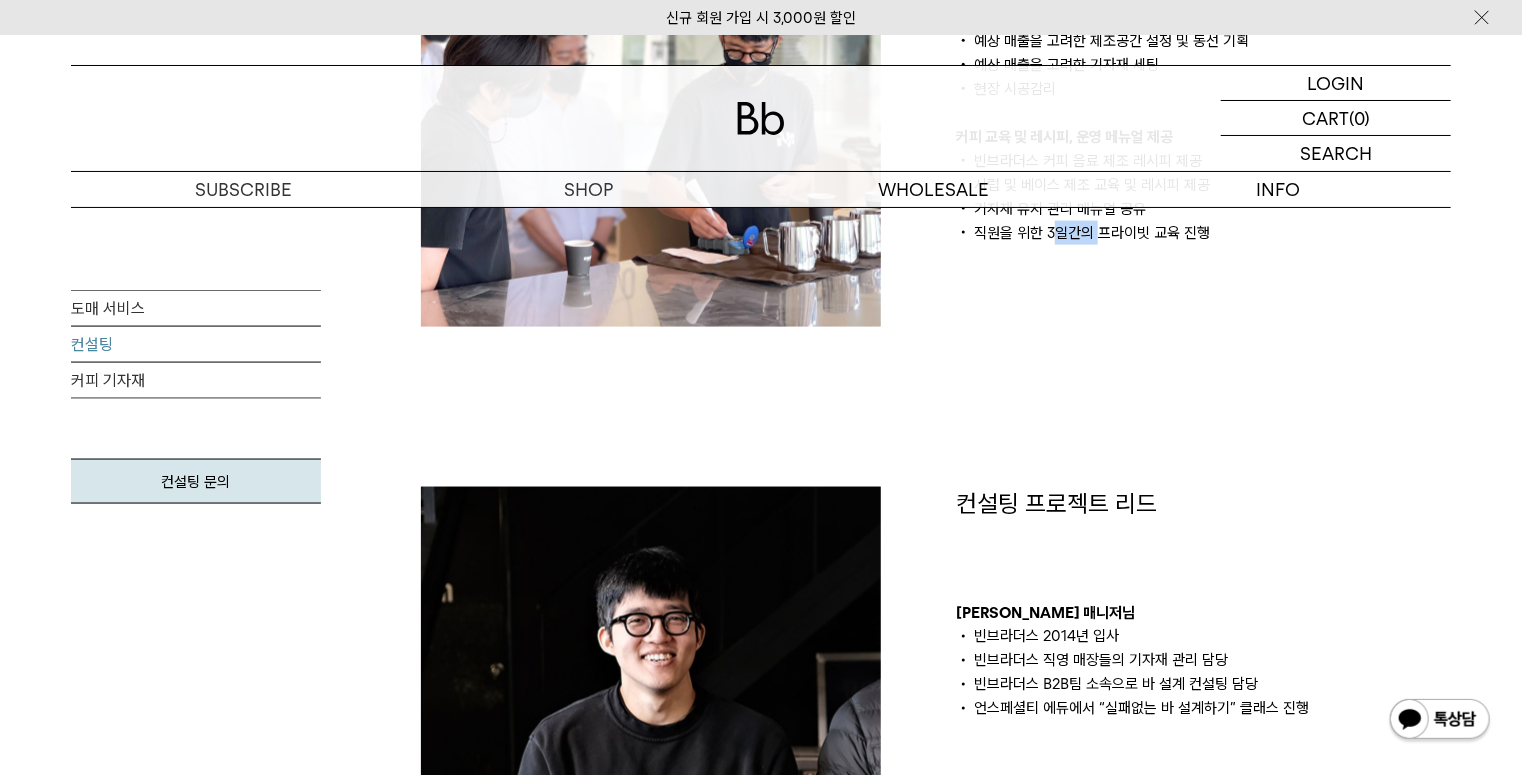 click on "컨설팅 영역
바 설계, 기자재 납품 및 시공 감리
고객 동선을 고려한 커피 바 위치 선정 및 레이아웃 설계
예상 매출을 고려한 제조공간 설정 및 동선 기획
예상 매출을 고려한 기자재 세팅
현장 시공감리
커피 교육 및 레시피, 운영 메뉴얼 제공
빈브라더스 커피 음료 제조 레시피 제공" at bounding box center (1203, 97) 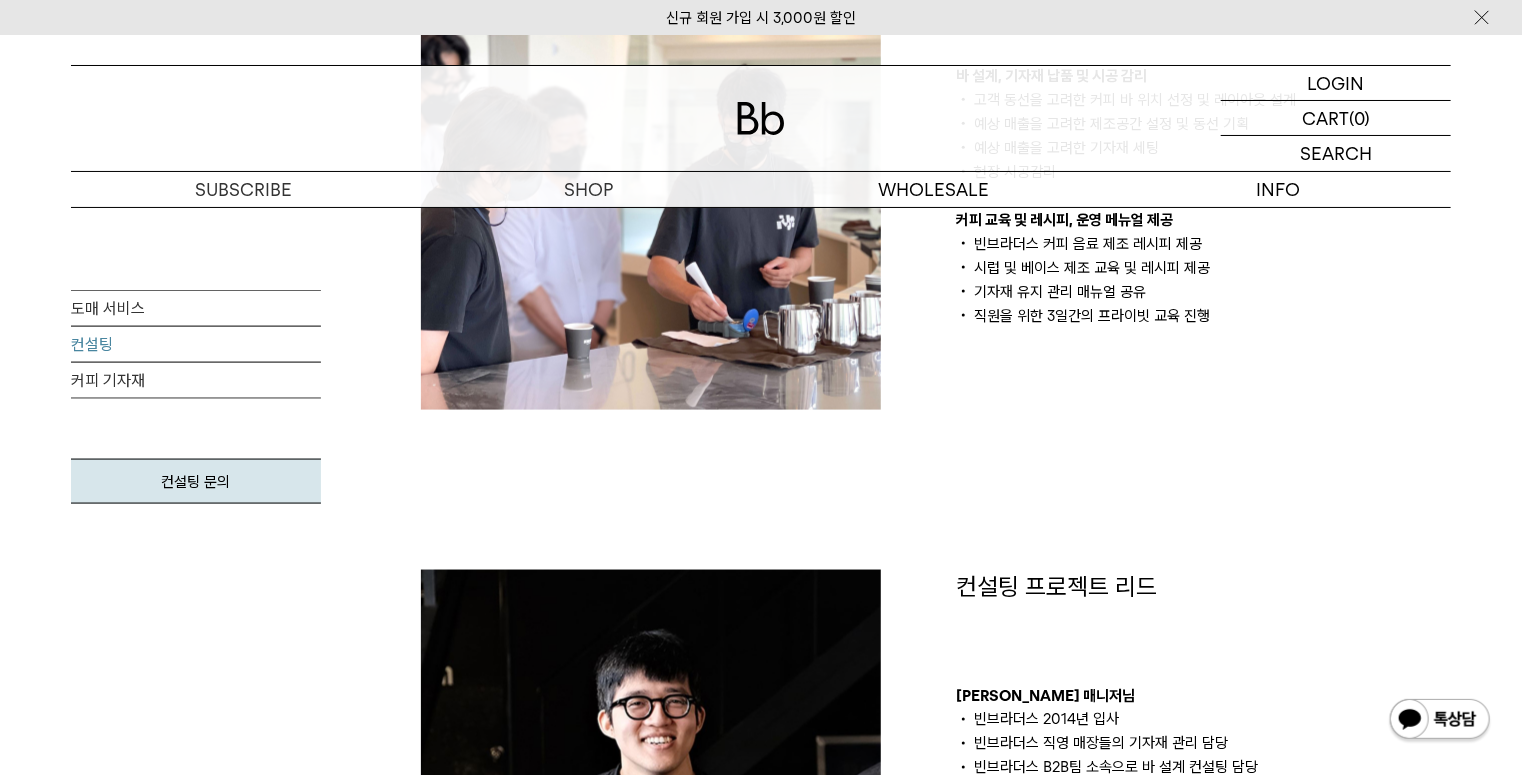 scroll, scrollTop: 1120, scrollLeft: 0, axis: vertical 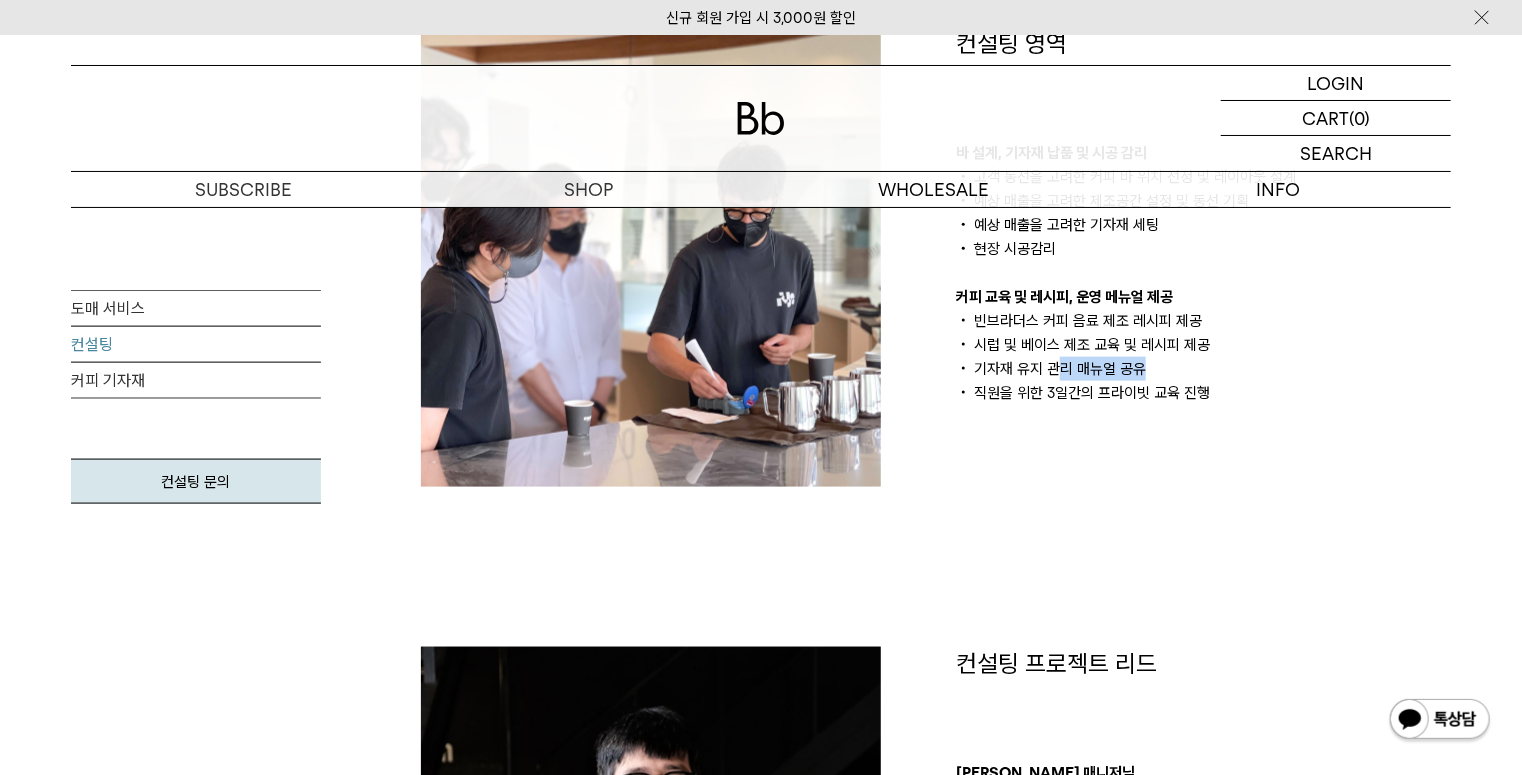 drag, startPoint x: 1057, startPoint y: 363, endPoint x: 1147, endPoint y: 373, distance: 90.55385 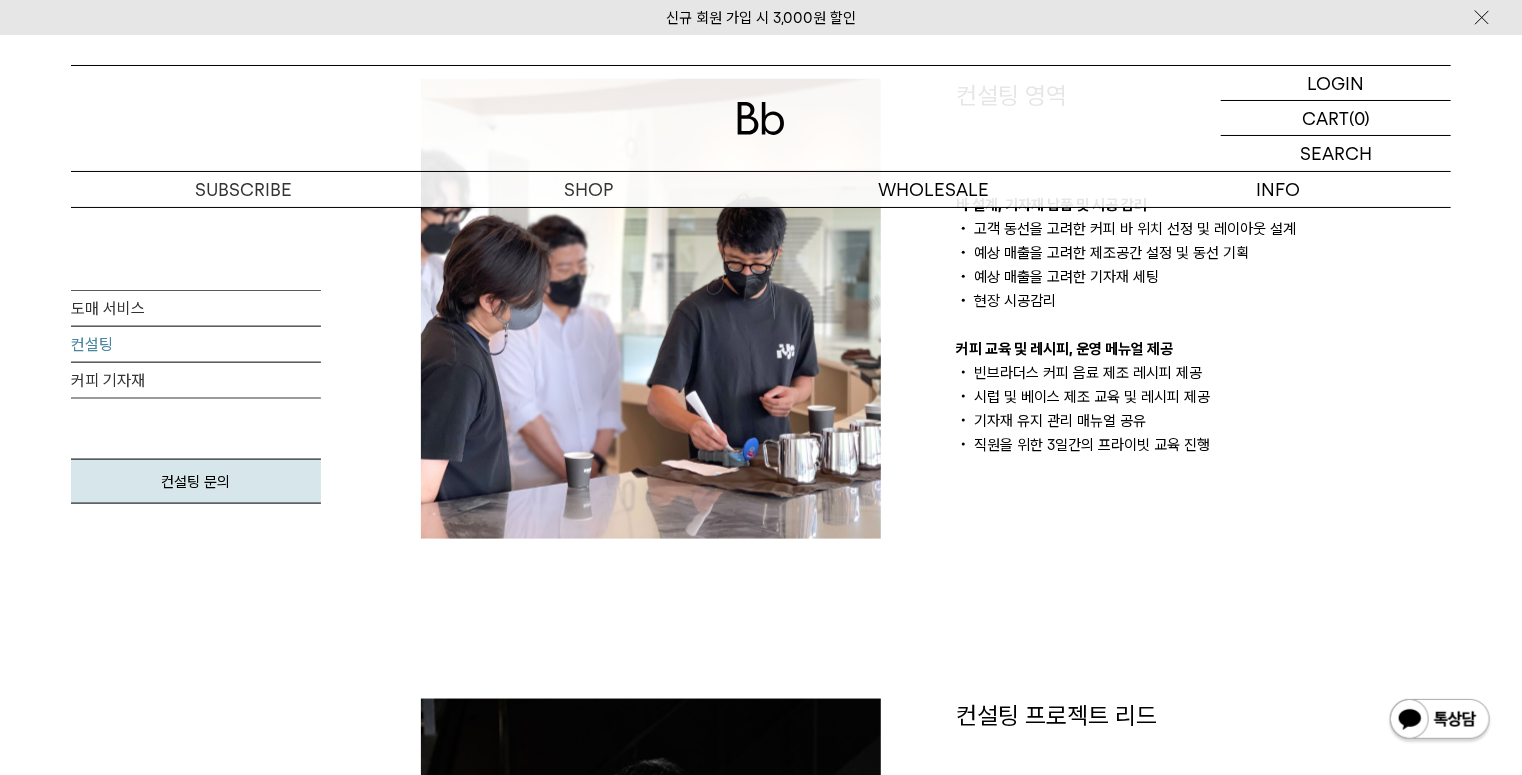 scroll, scrollTop: 1040, scrollLeft: 0, axis: vertical 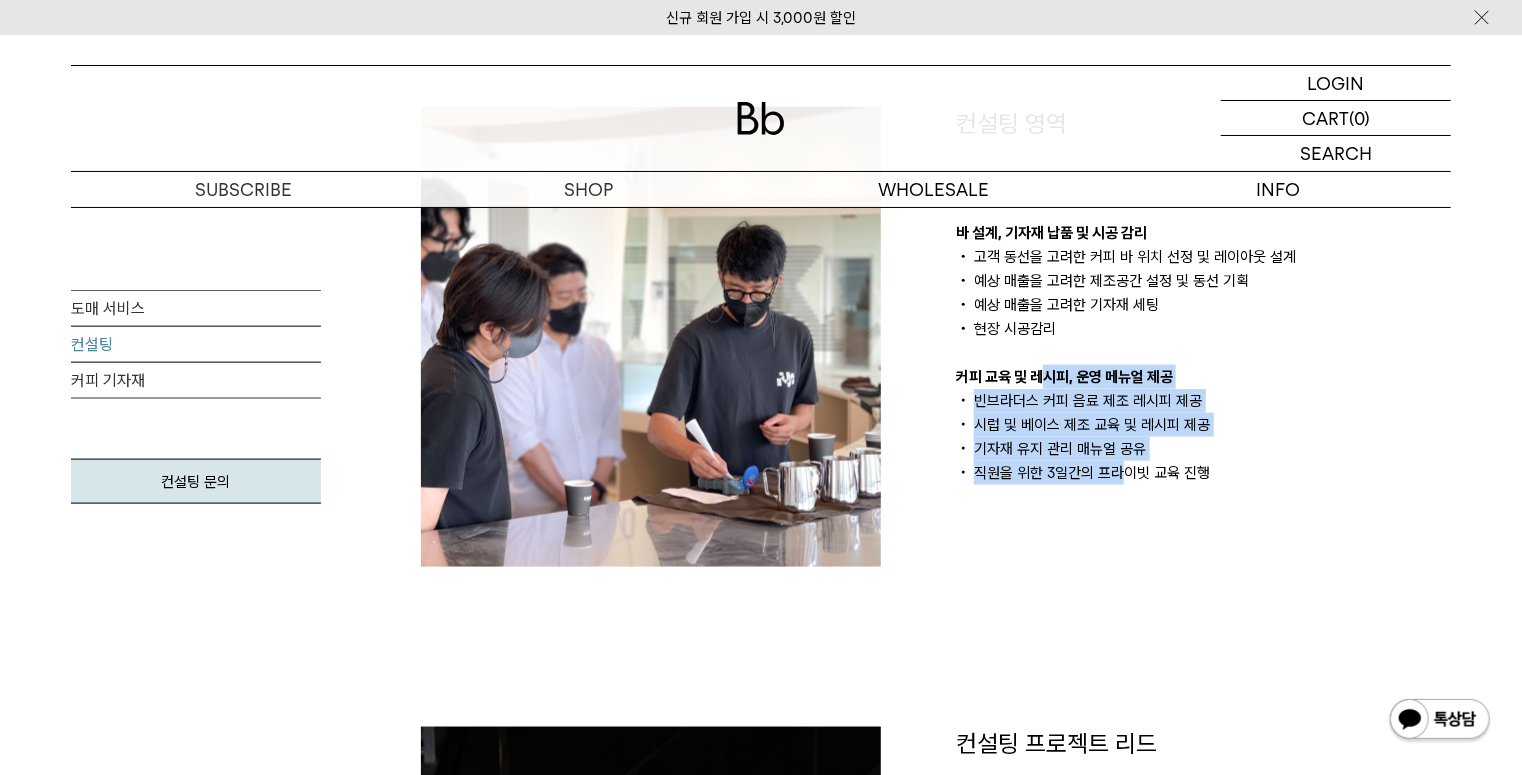 drag, startPoint x: 1058, startPoint y: 380, endPoint x: 1116, endPoint y: 461, distance: 99.62429 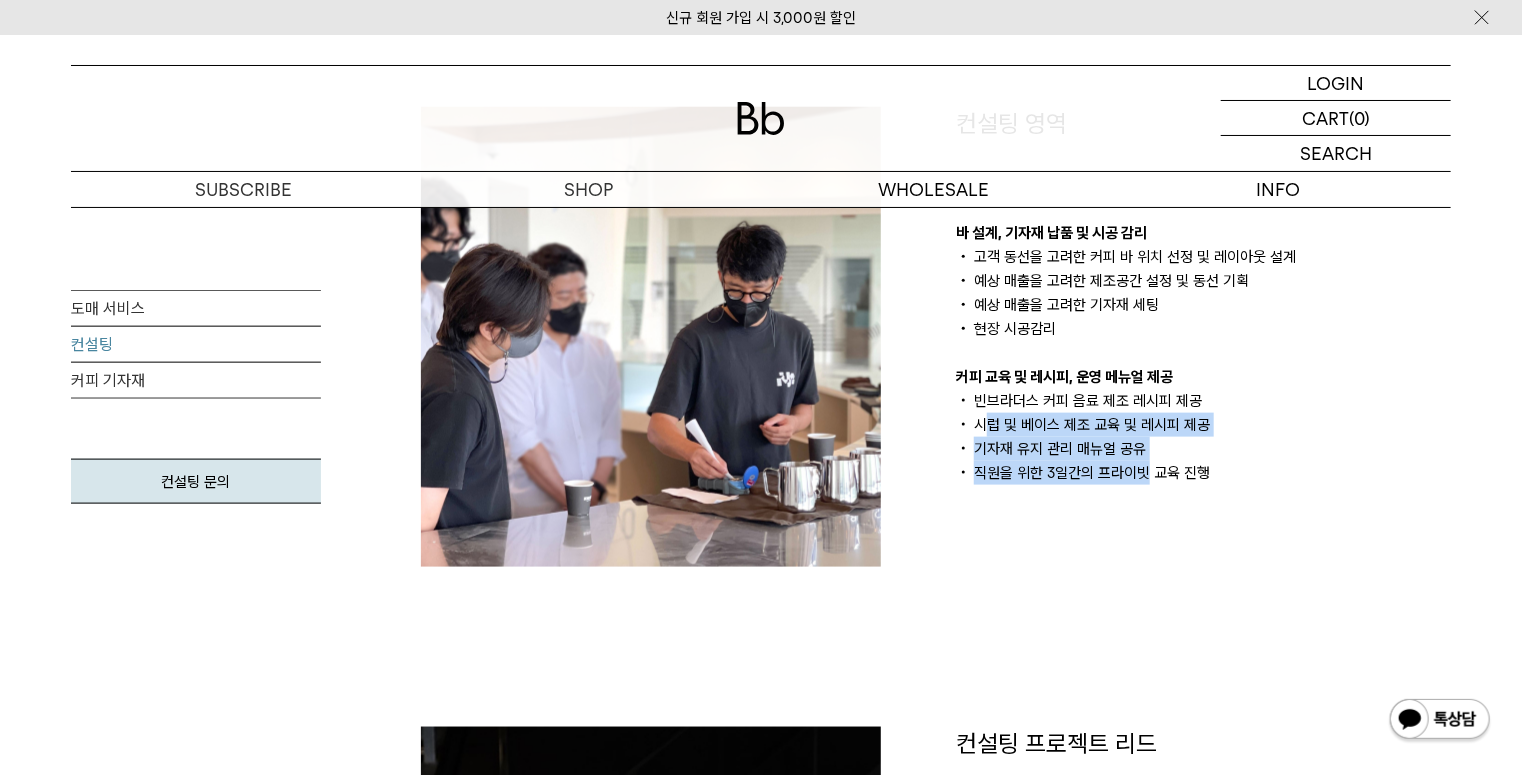 drag, startPoint x: 1145, startPoint y: 464, endPoint x: 983, endPoint y: 435, distance: 164.57521 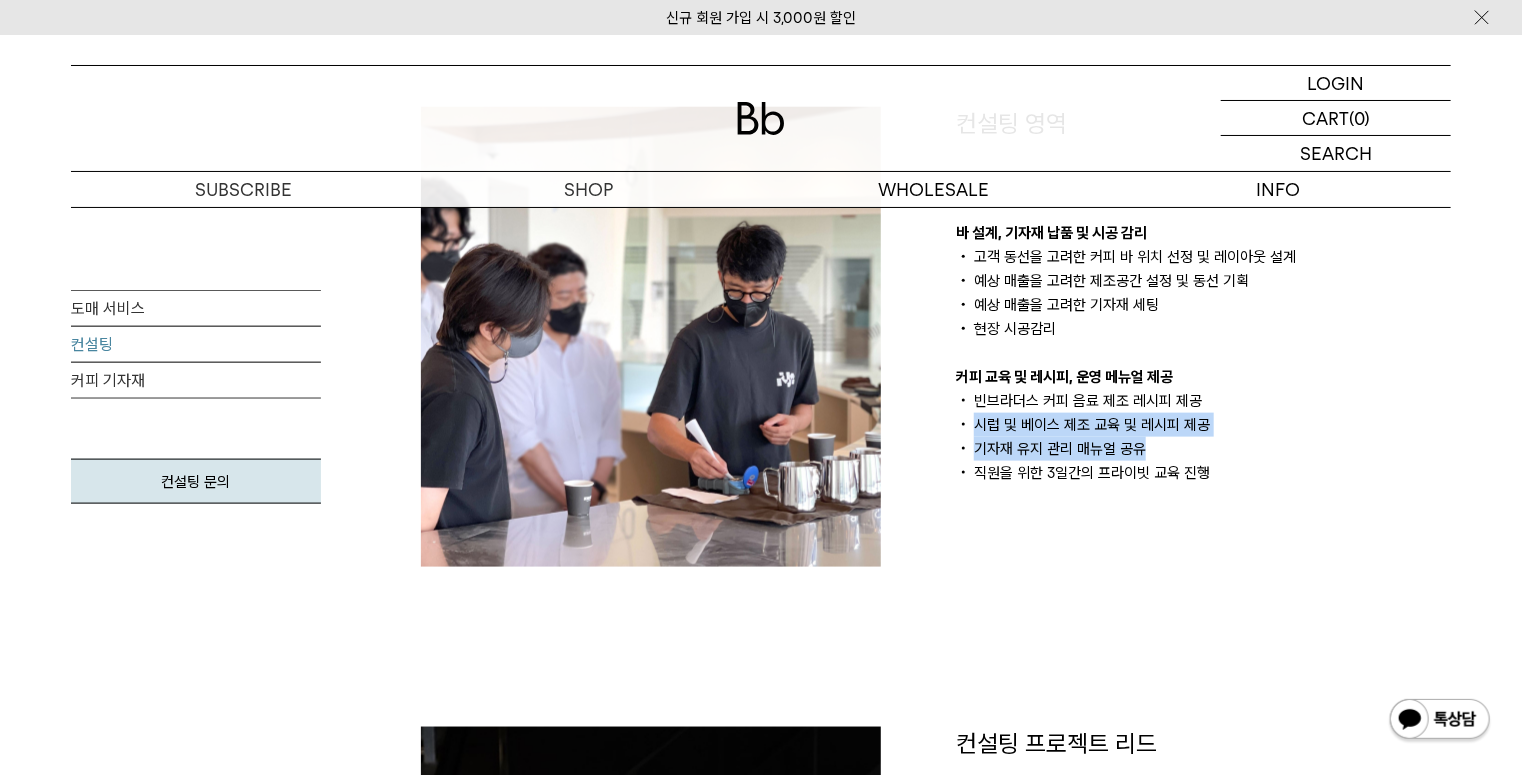 drag, startPoint x: 979, startPoint y: 422, endPoint x: 1166, endPoint y: 452, distance: 189.39113 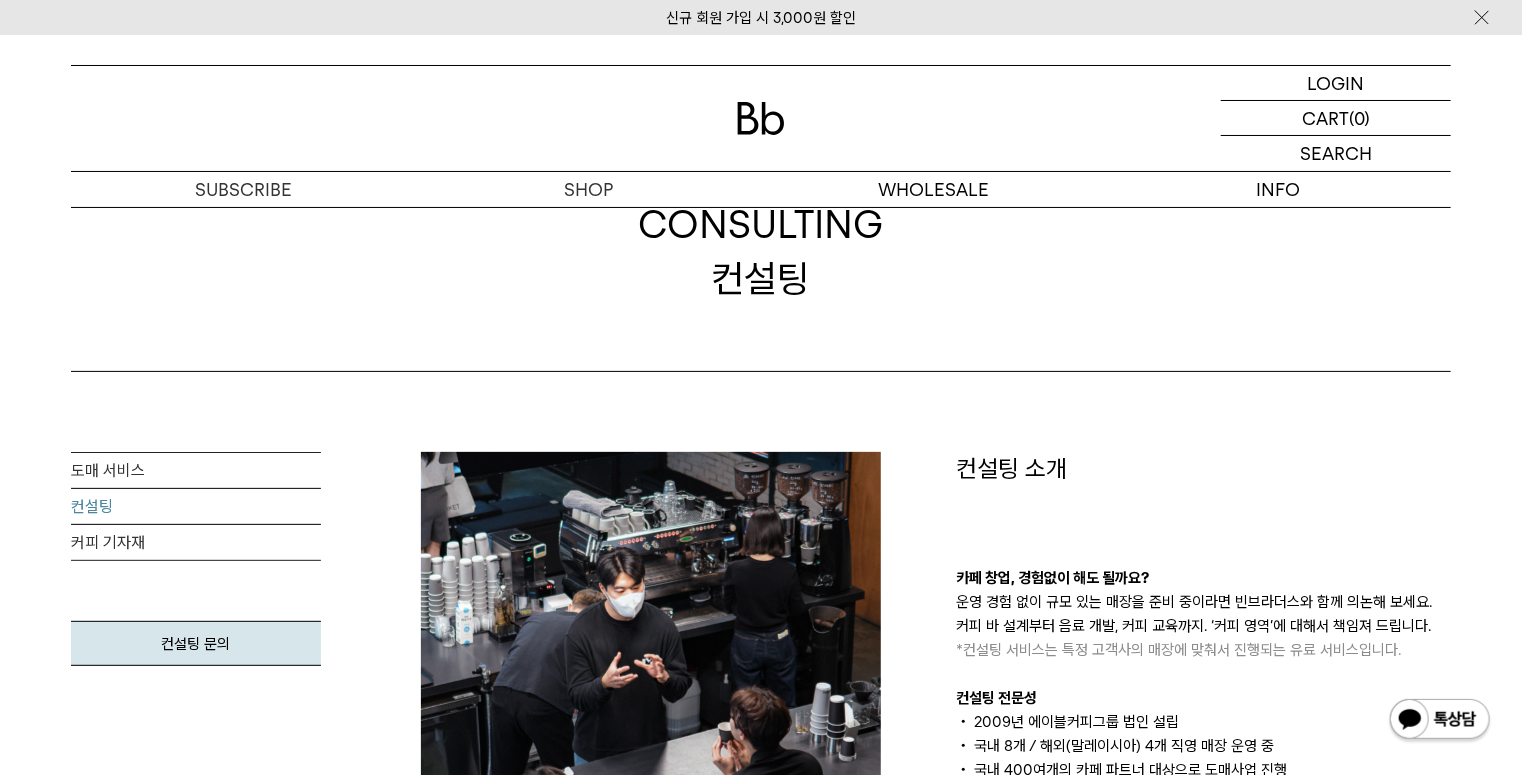 scroll, scrollTop: 0, scrollLeft: 0, axis: both 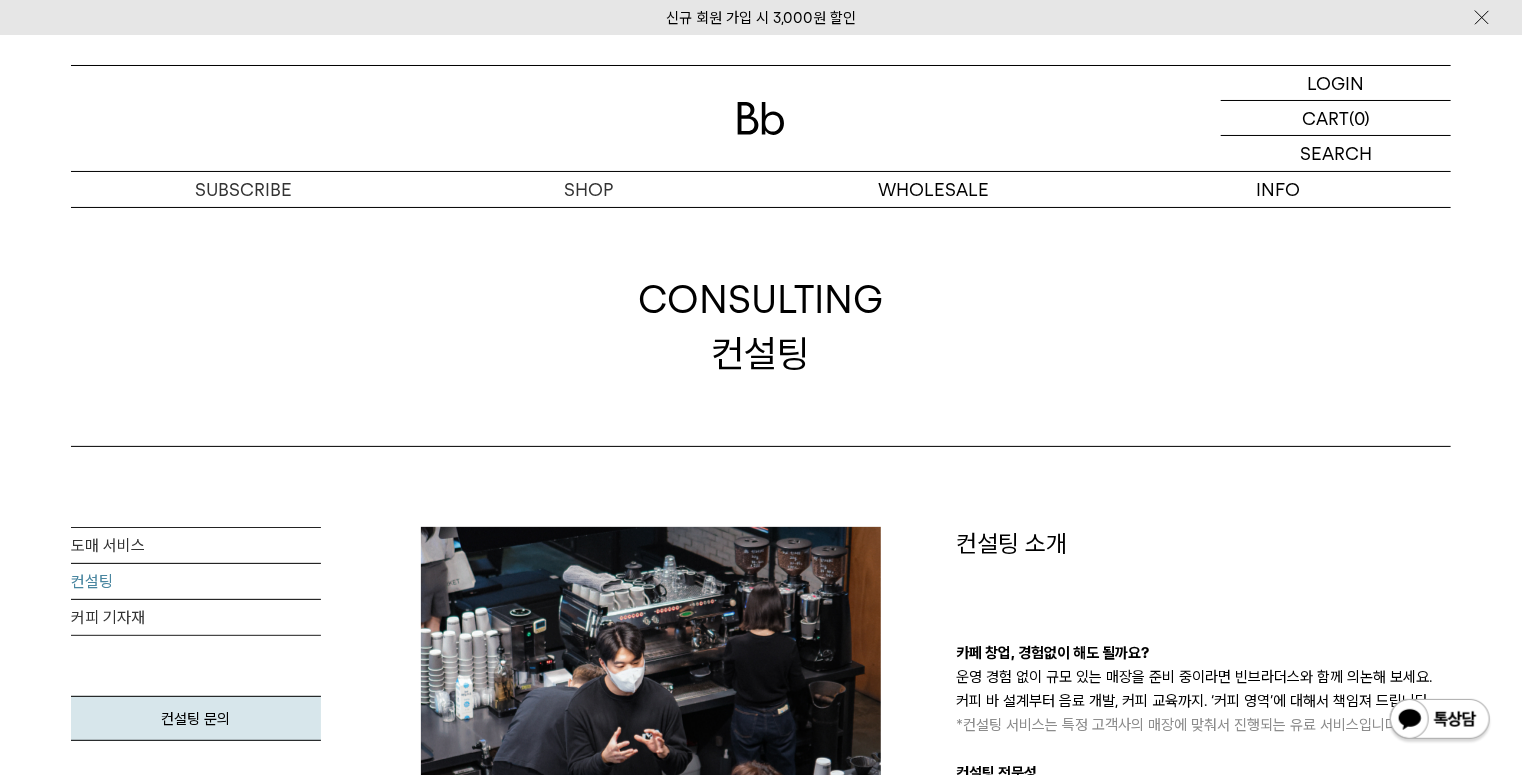 click at bounding box center [761, 118] 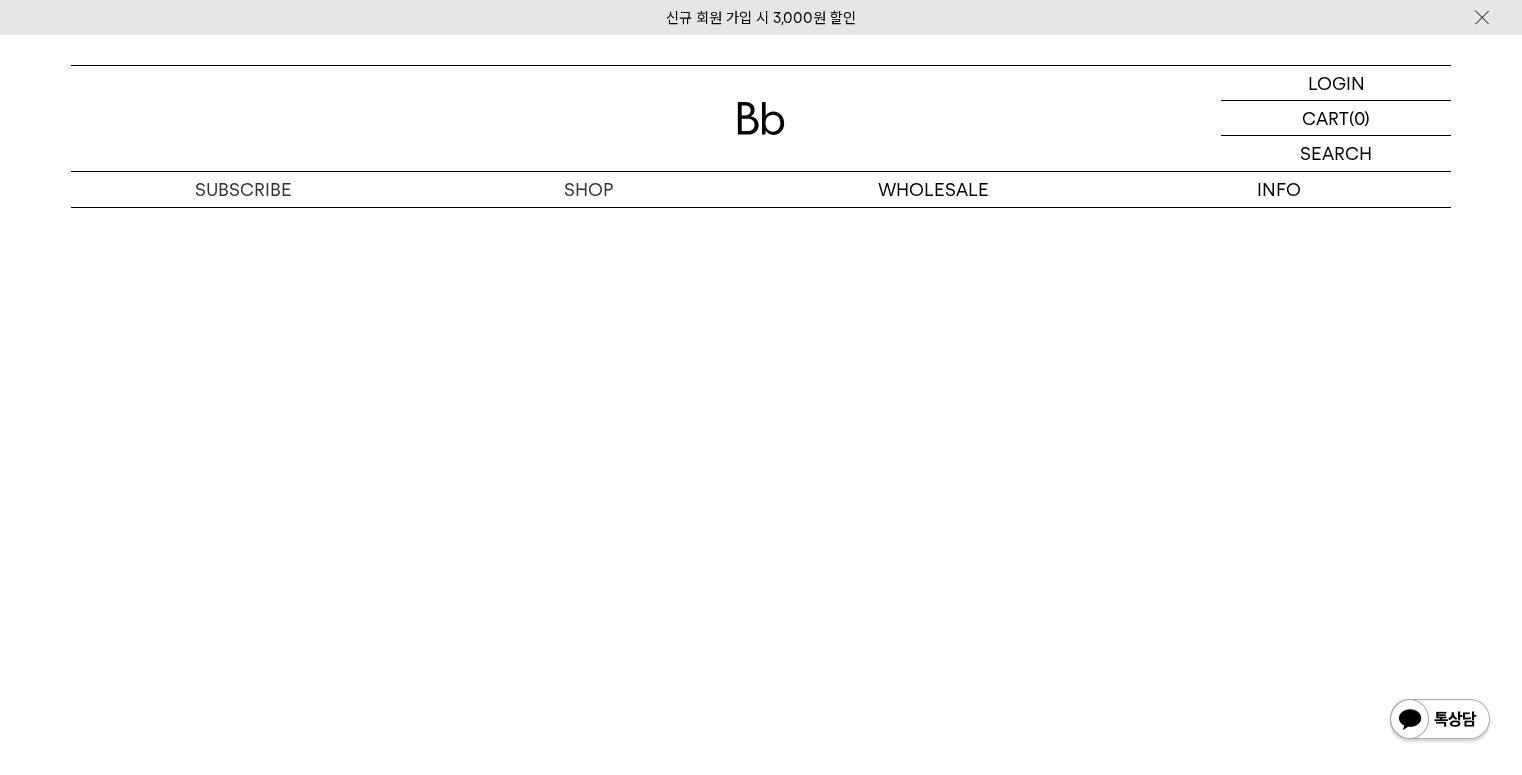 scroll, scrollTop: 0, scrollLeft: 0, axis: both 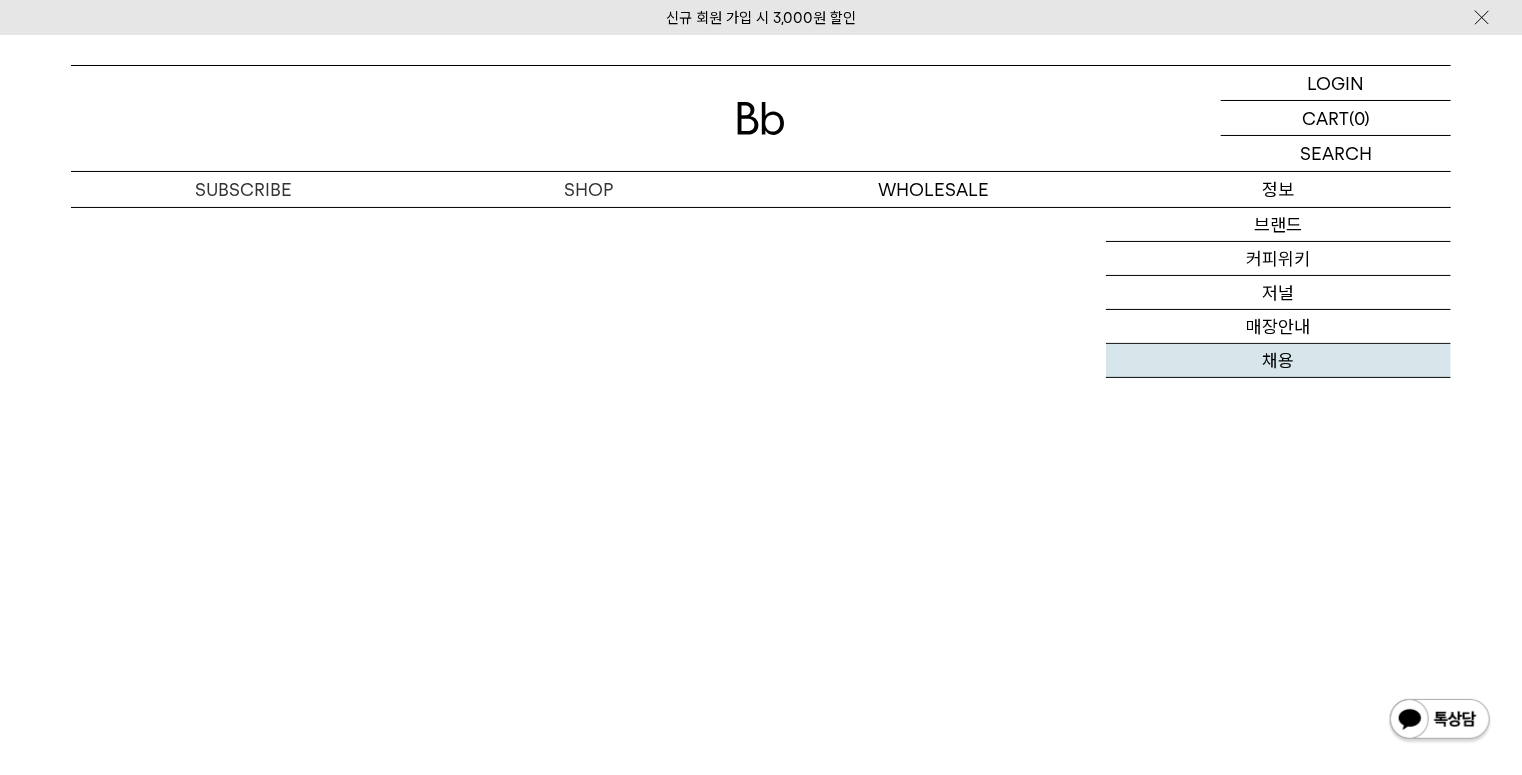 click on "채용" at bounding box center (1278, 361) 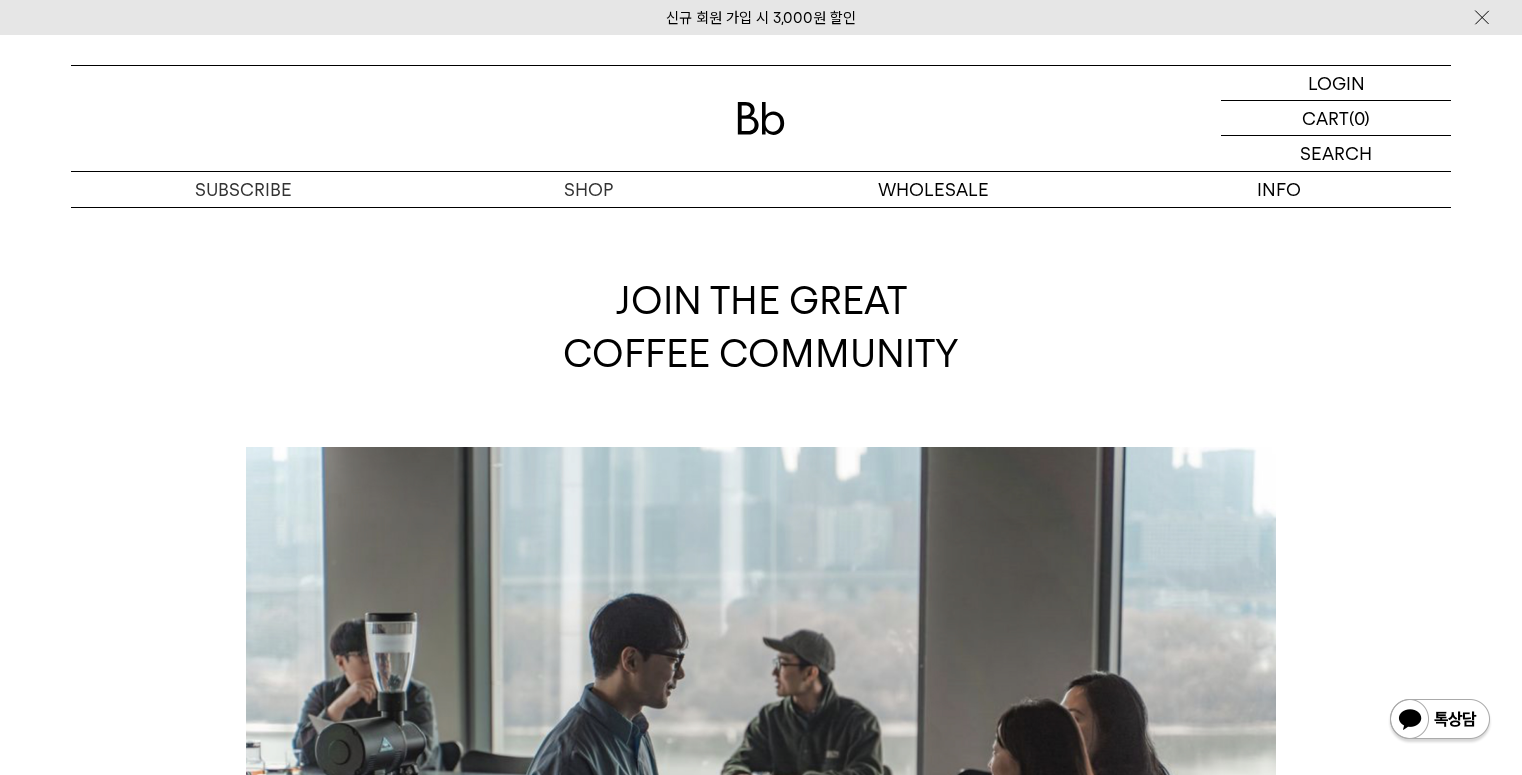 scroll, scrollTop: 589, scrollLeft: 0, axis: vertical 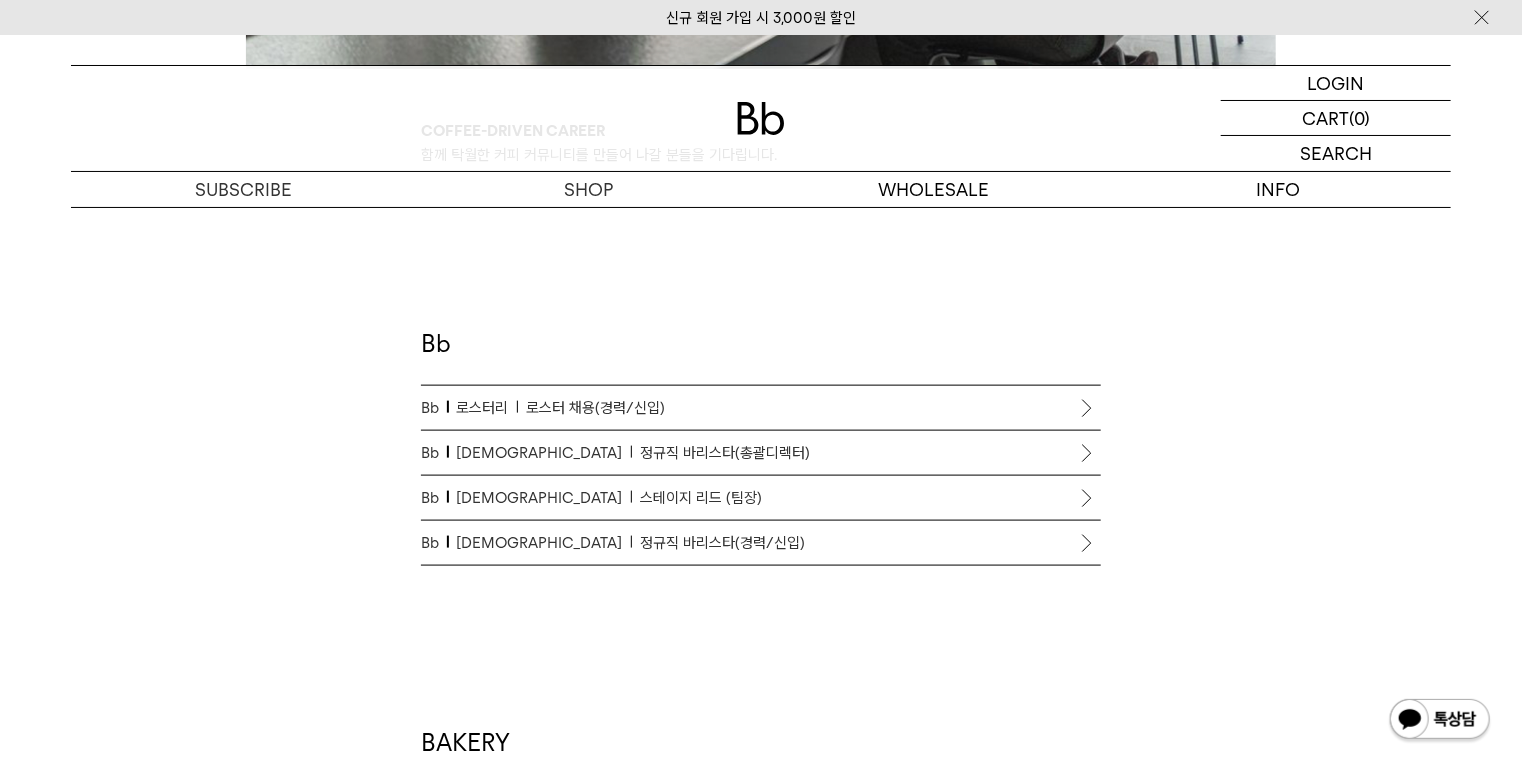 click on "스테이지 리드 (팀장)" at bounding box center [701, 498] 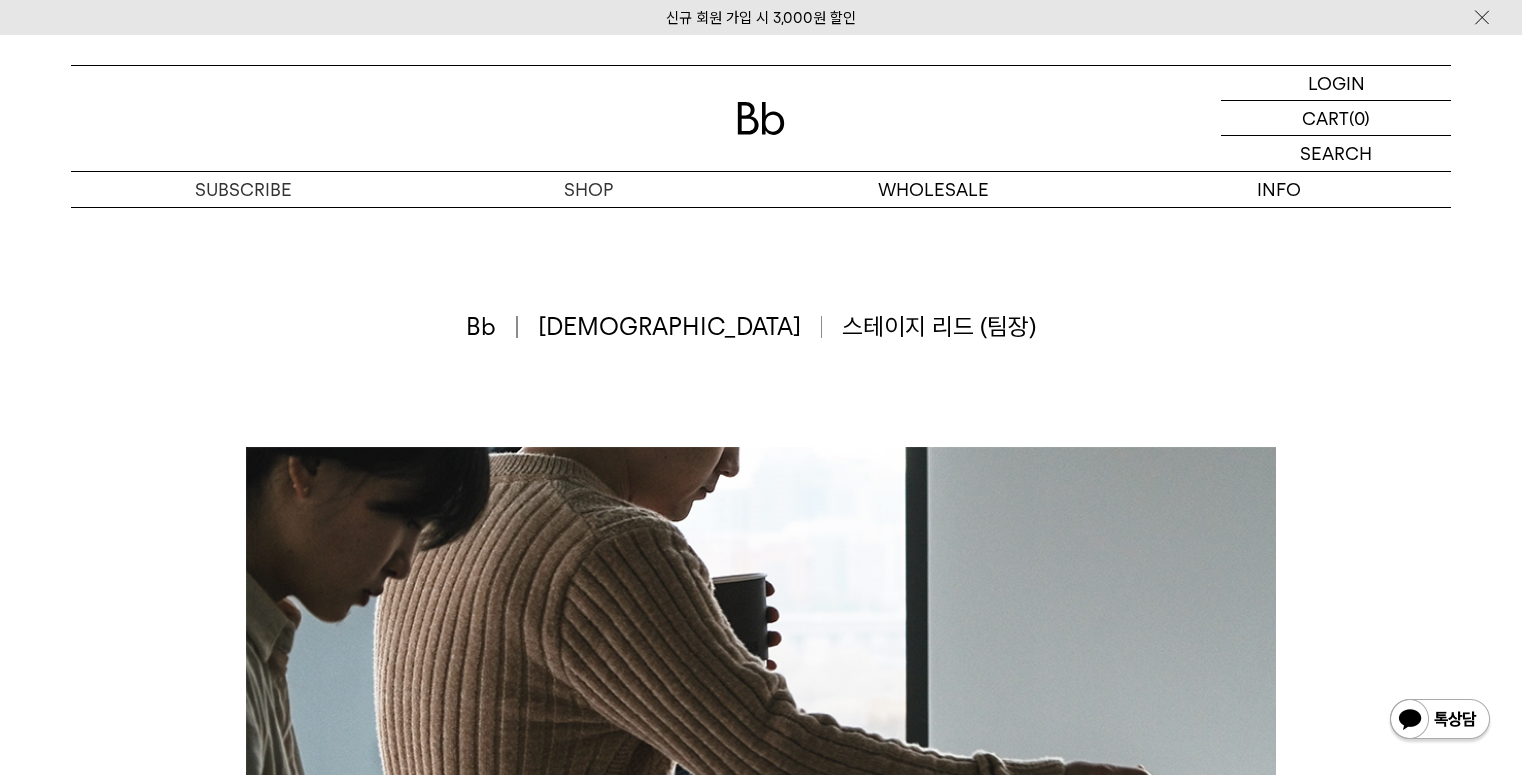 scroll, scrollTop: 560, scrollLeft: 0, axis: vertical 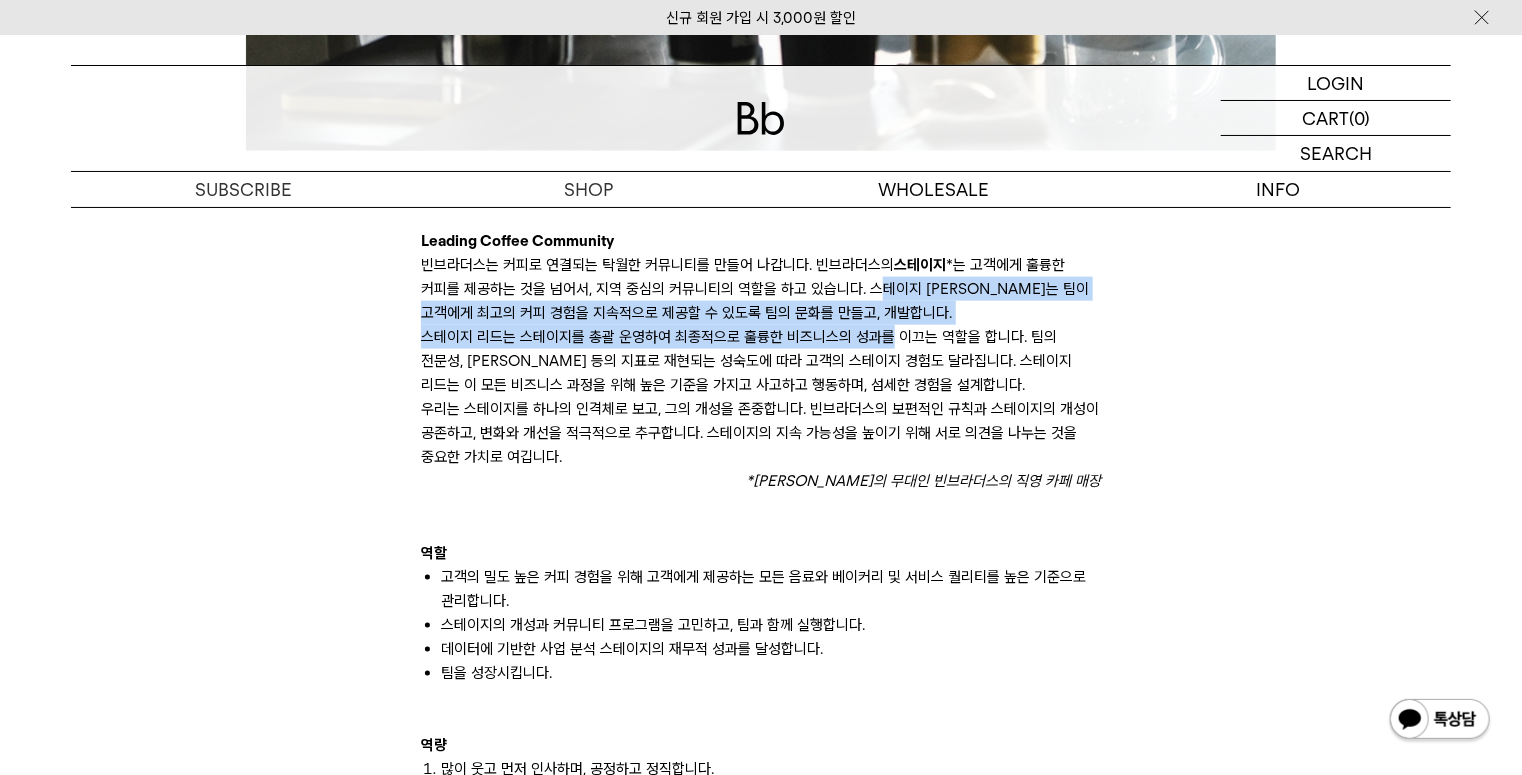 drag, startPoint x: 857, startPoint y: 323, endPoint x: 882, endPoint y: 349, distance: 36.069378 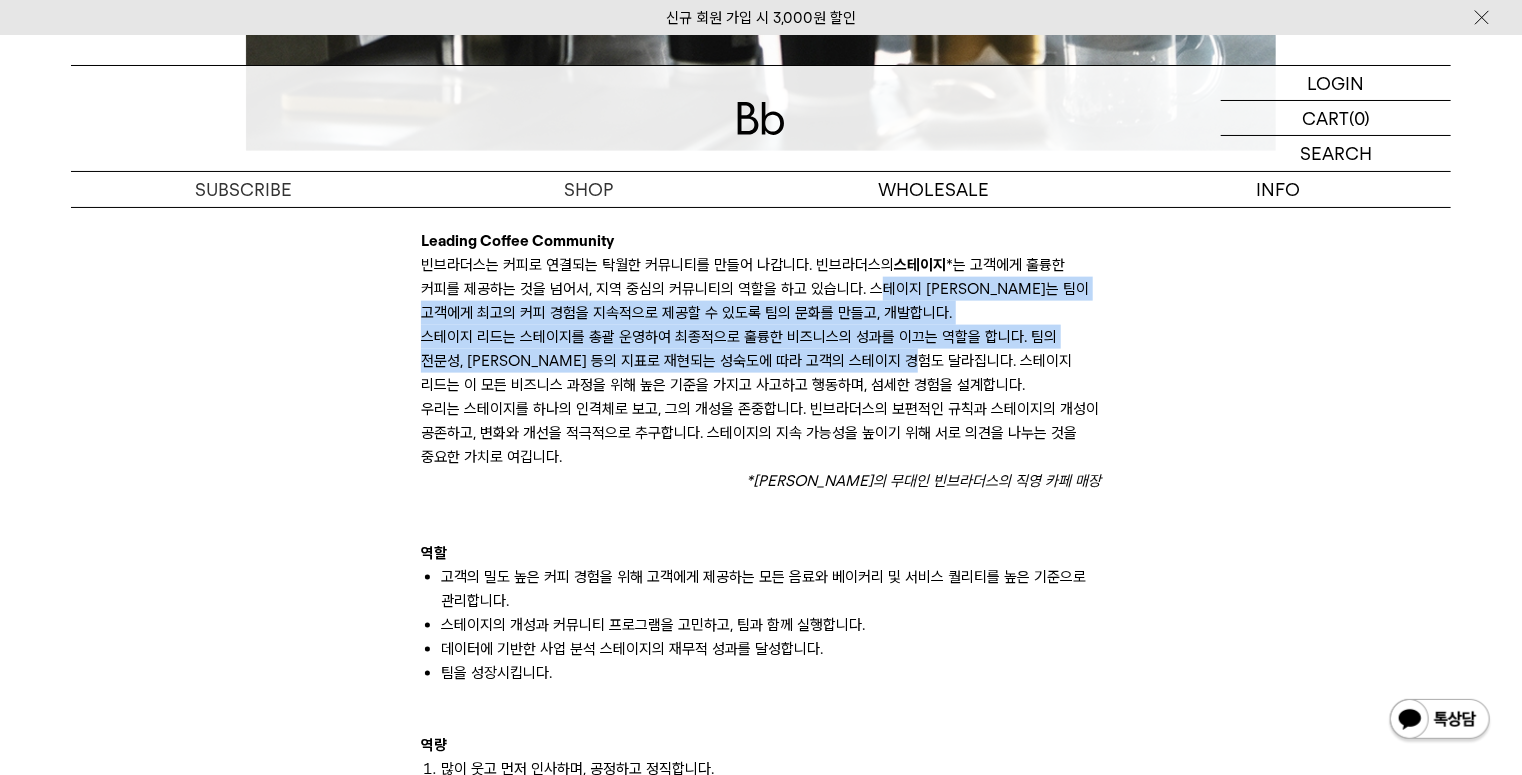 click on "스테이지 리드는 스테이지를 총괄 운영하여 최종적으로 훌륭한 비즈니스의 성과를 이끄는 역할을 합니다. 팀의 전문성, 안정성 등의 지표로 재현되는 성숙도에 따라 고객의 스테이지 경험도 달라집니다. 스테이지 리드는 이 모든 비즈니스 과정을 위해 높은 기준을 가지고 사고하고 행동하며, 섬세한 경험을 설계합니다." at bounding box center (761, 361) 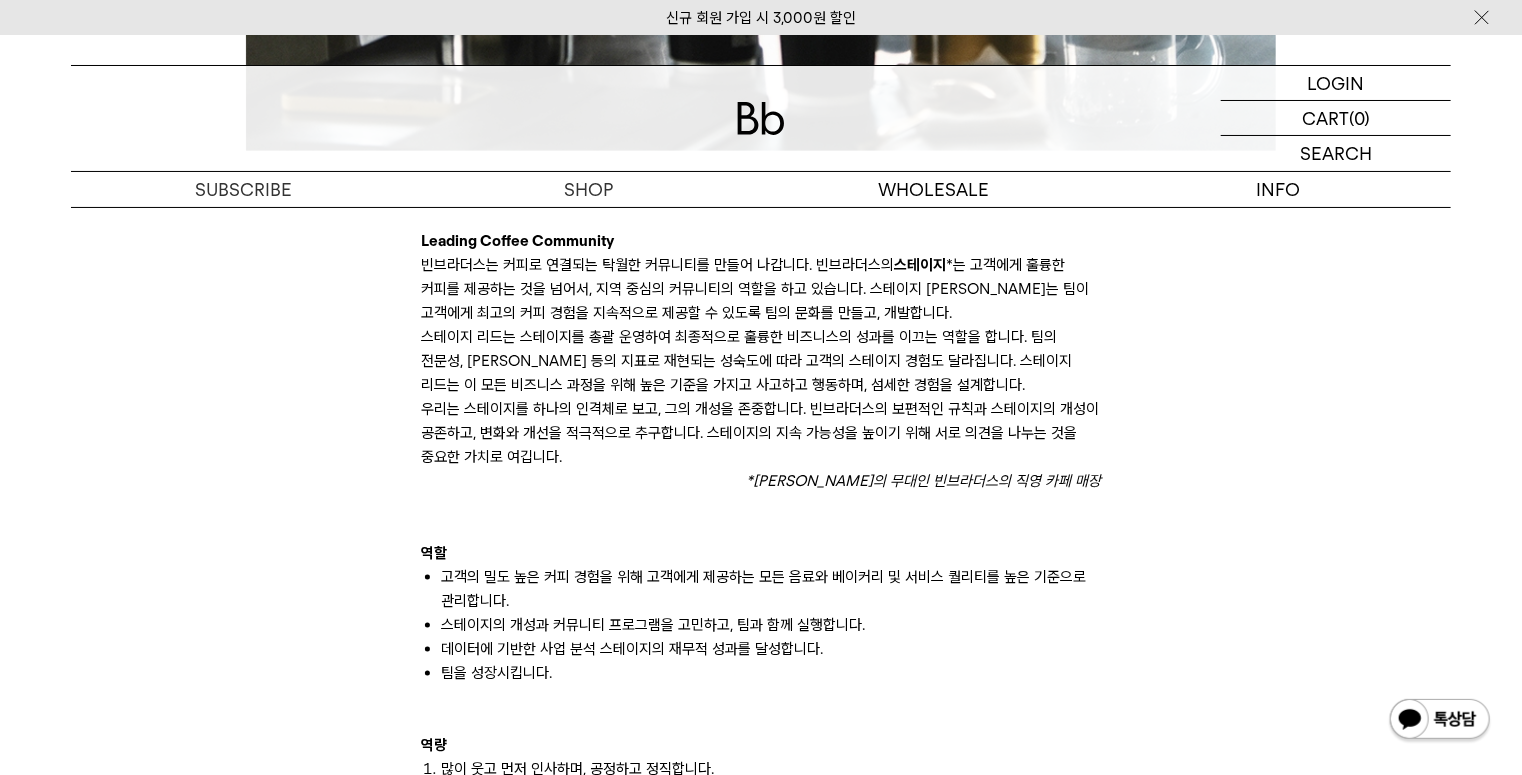 scroll, scrollTop: 1040, scrollLeft: 0, axis: vertical 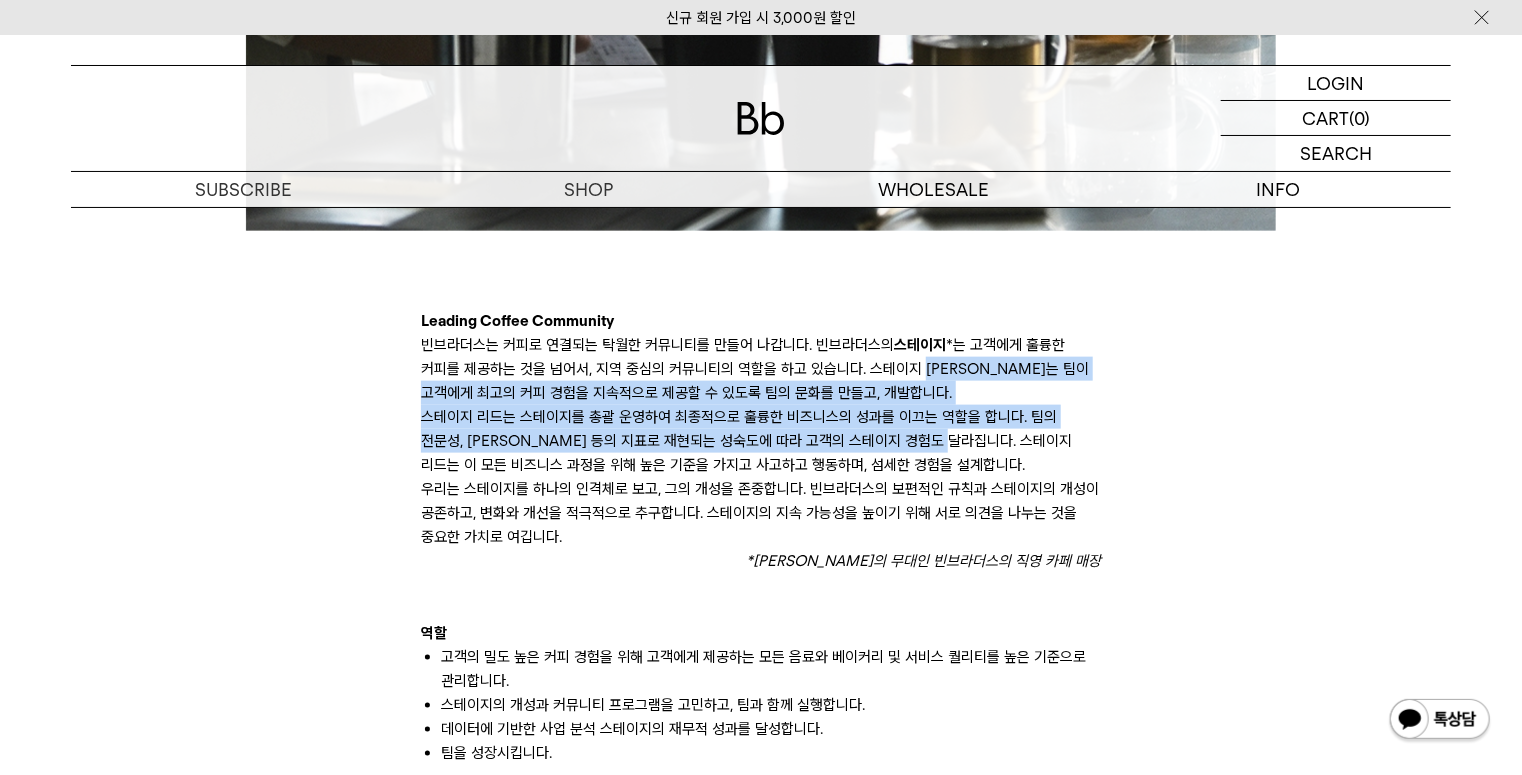 drag, startPoint x: 881, startPoint y: 368, endPoint x: 914, endPoint y: 431, distance: 71.11962 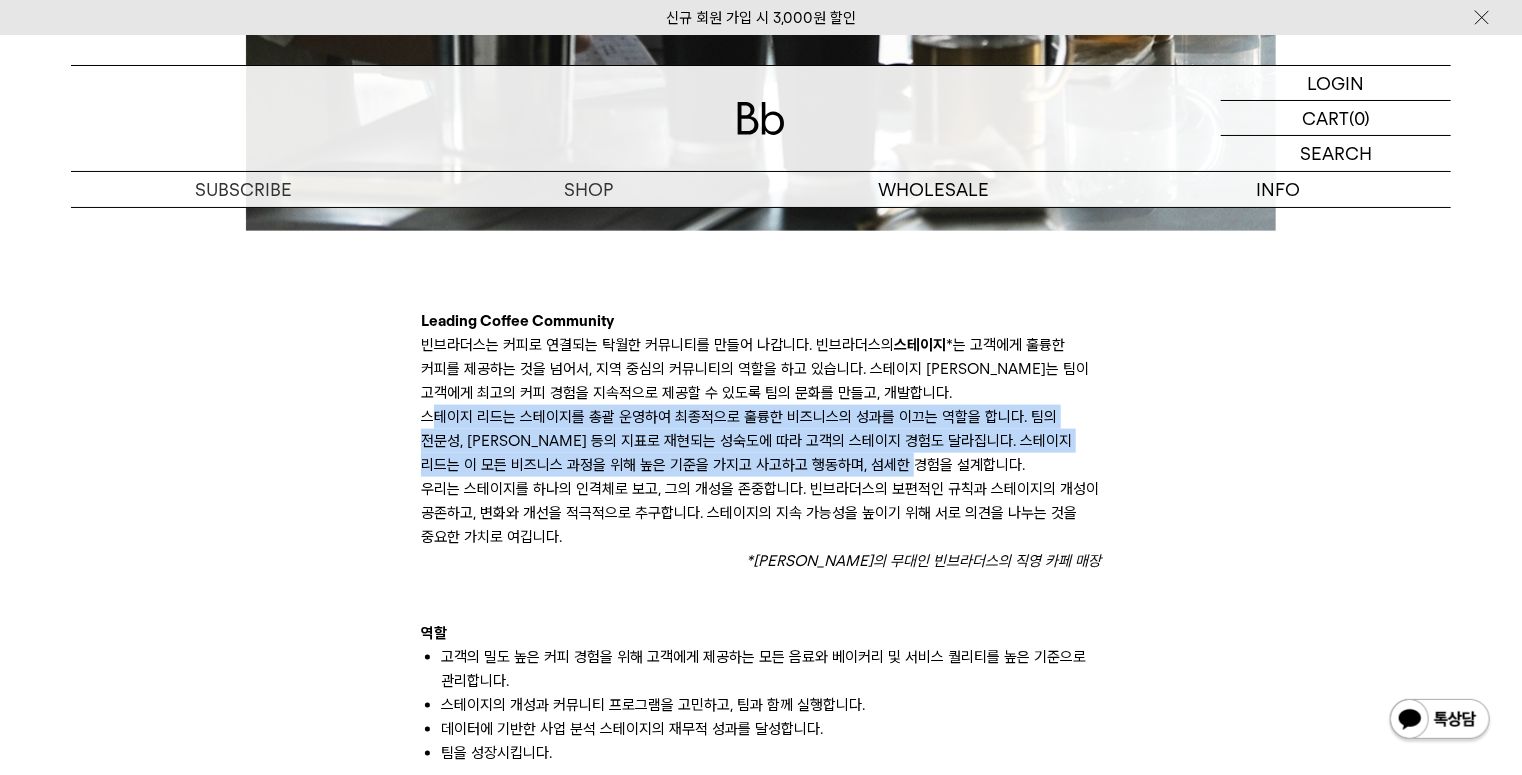drag, startPoint x: 872, startPoint y: 466, endPoint x: 428, endPoint y: 425, distance: 445.889 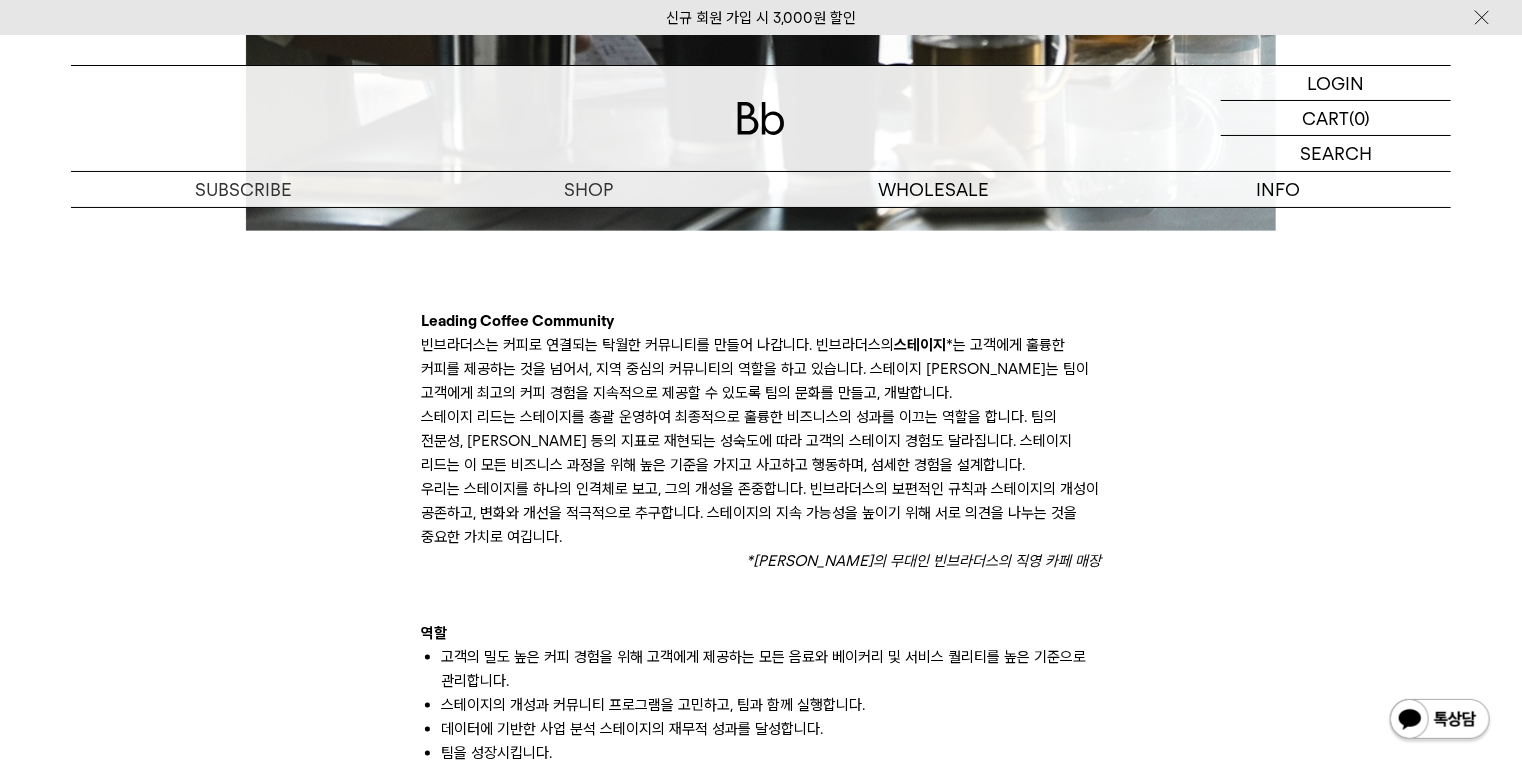 click on "스테이지 리드는 스테이지를 총괄 운영하여 최종적으로 훌륭한 비즈니스의 성과를 이끄는 역할을 합니다. 팀의 전문성, [PERSON_NAME] 등의 지표로 재현되는 성숙도에 따라 고객의 스테이지 경험도 달라집니다. 스테이지 리드는 이 모든 비즈니스 과정을 위해 높은 기준을 가지고 사고하고 행동하며, 섬세한 경험을 설계합니다." at bounding box center (761, 441) 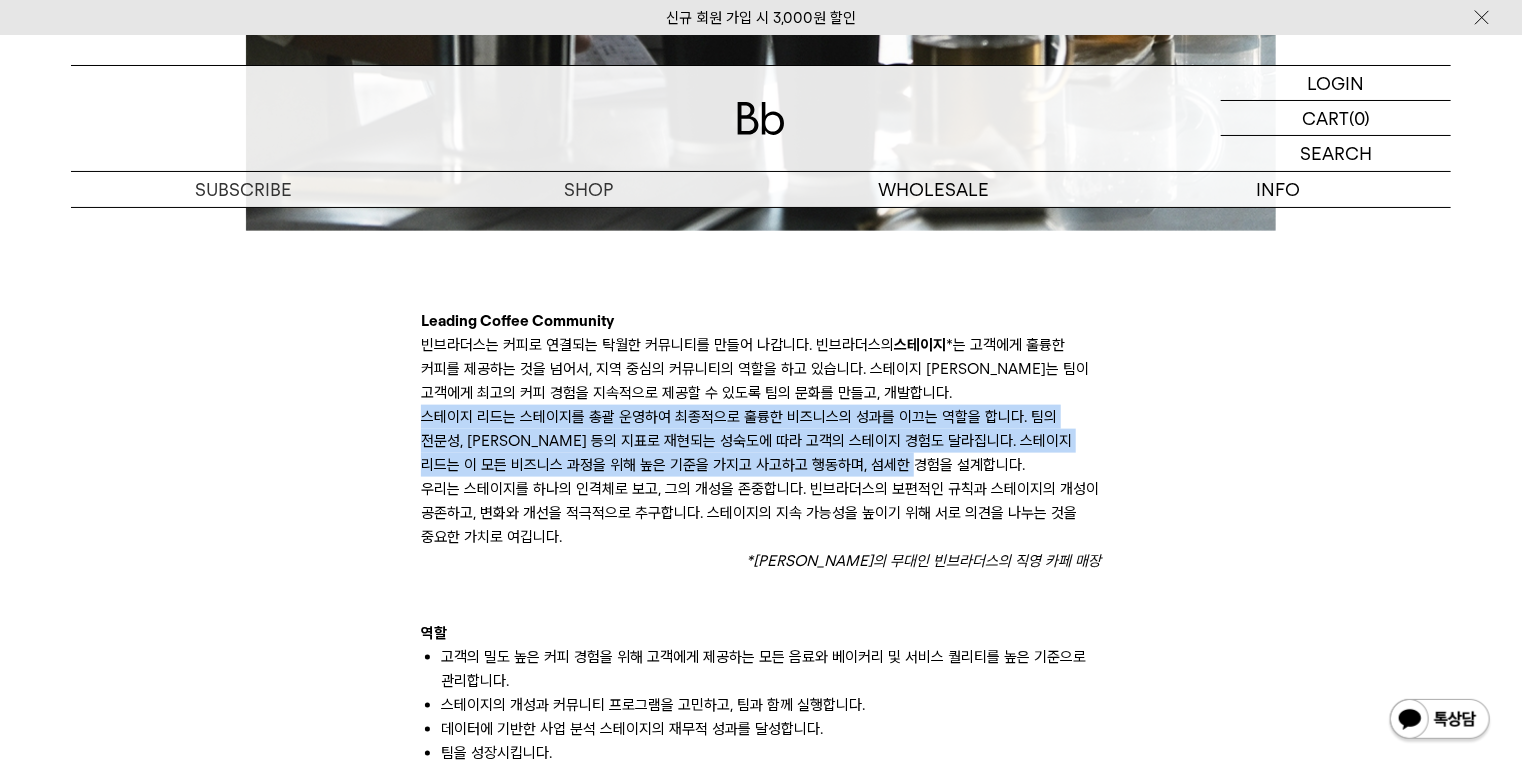 drag, startPoint x: 420, startPoint y: 414, endPoint x: 904, endPoint y: 466, distance: 486.78537 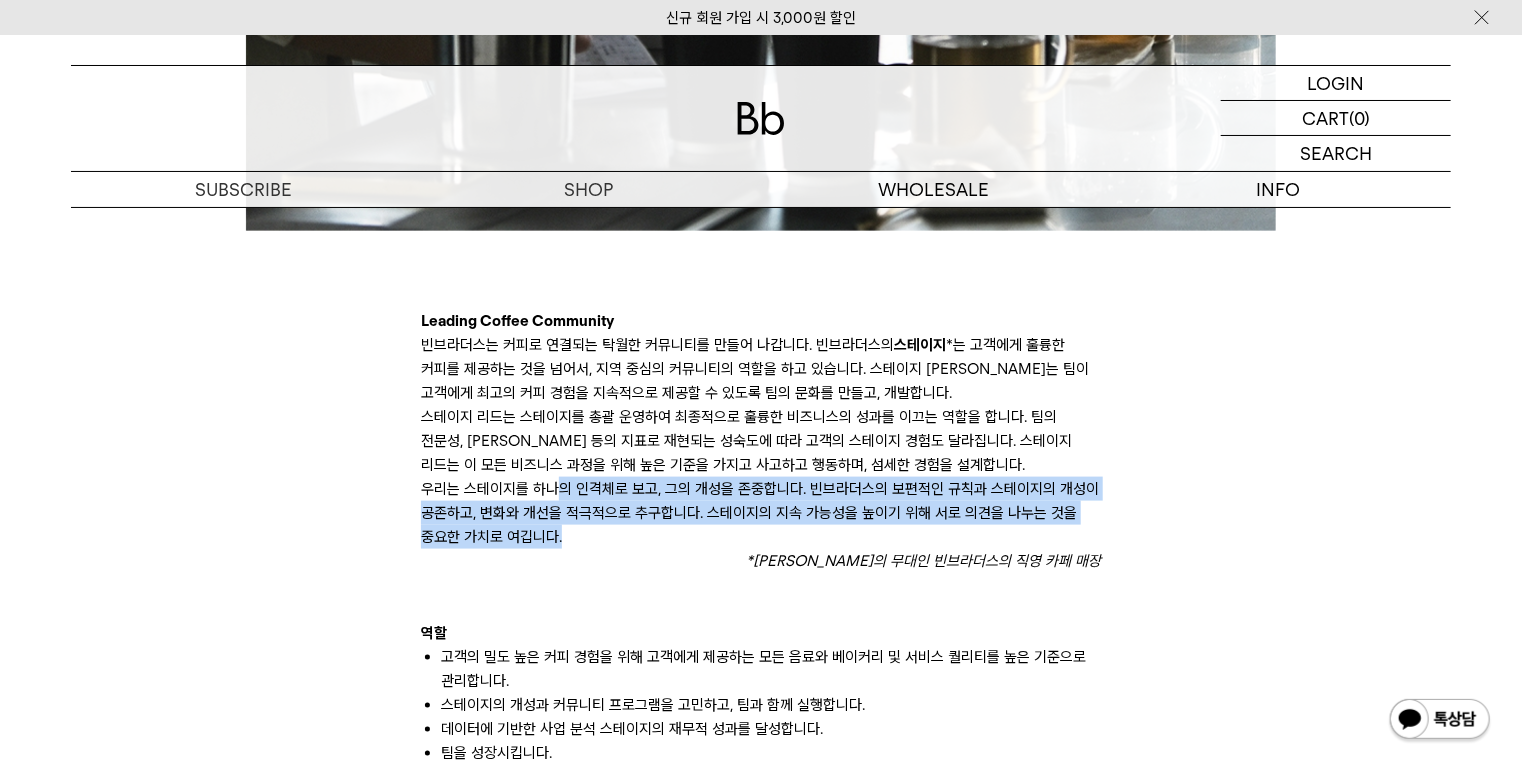 drag, startPoint x: 835, startPoint y: 537, endPoint x: 579, endPoint y: 512, distance: 257.2178 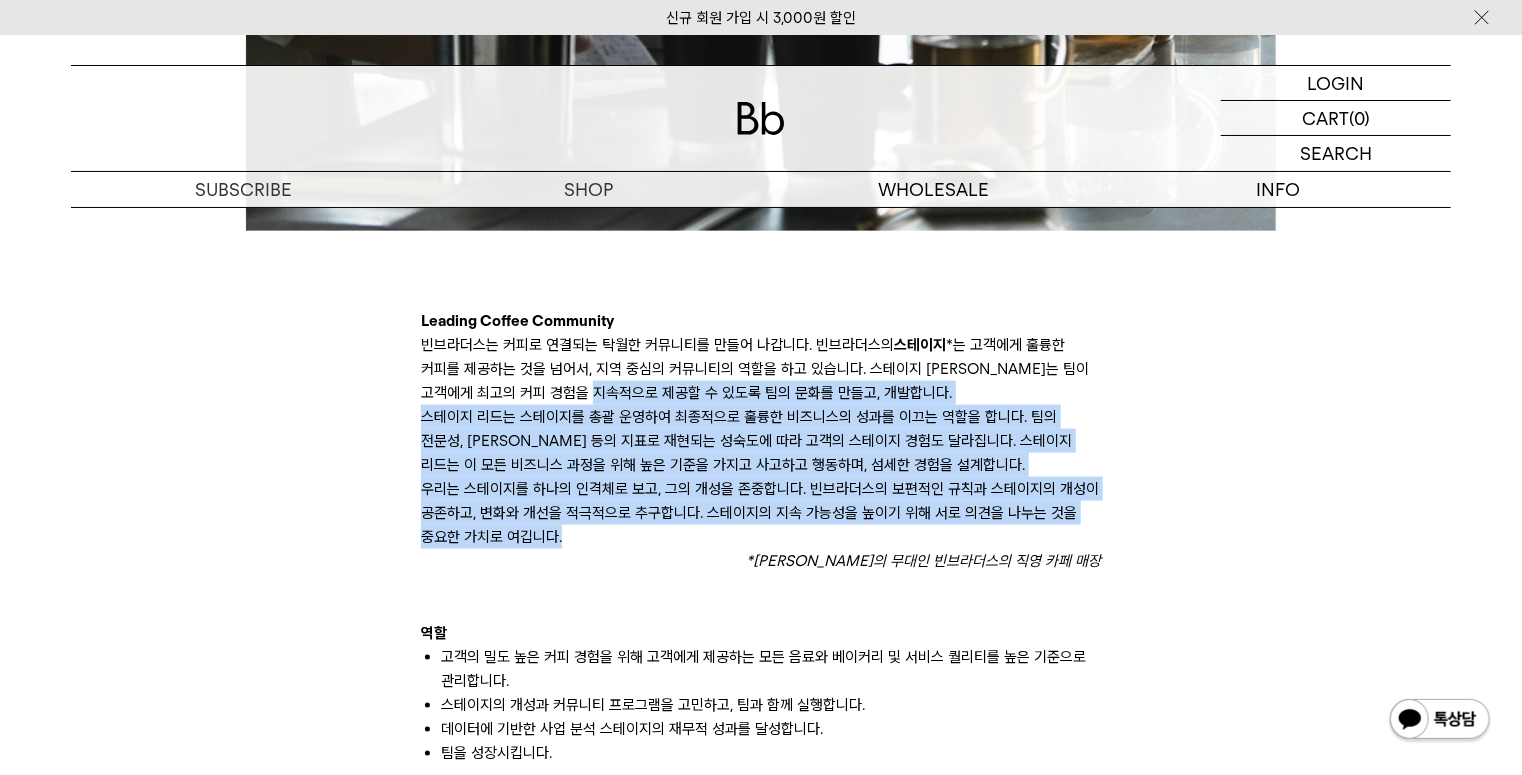 drag, startPoint x: 558, startPoint y: 400, endPoint x: 660, endPoint y: 529, distance: 164.45364 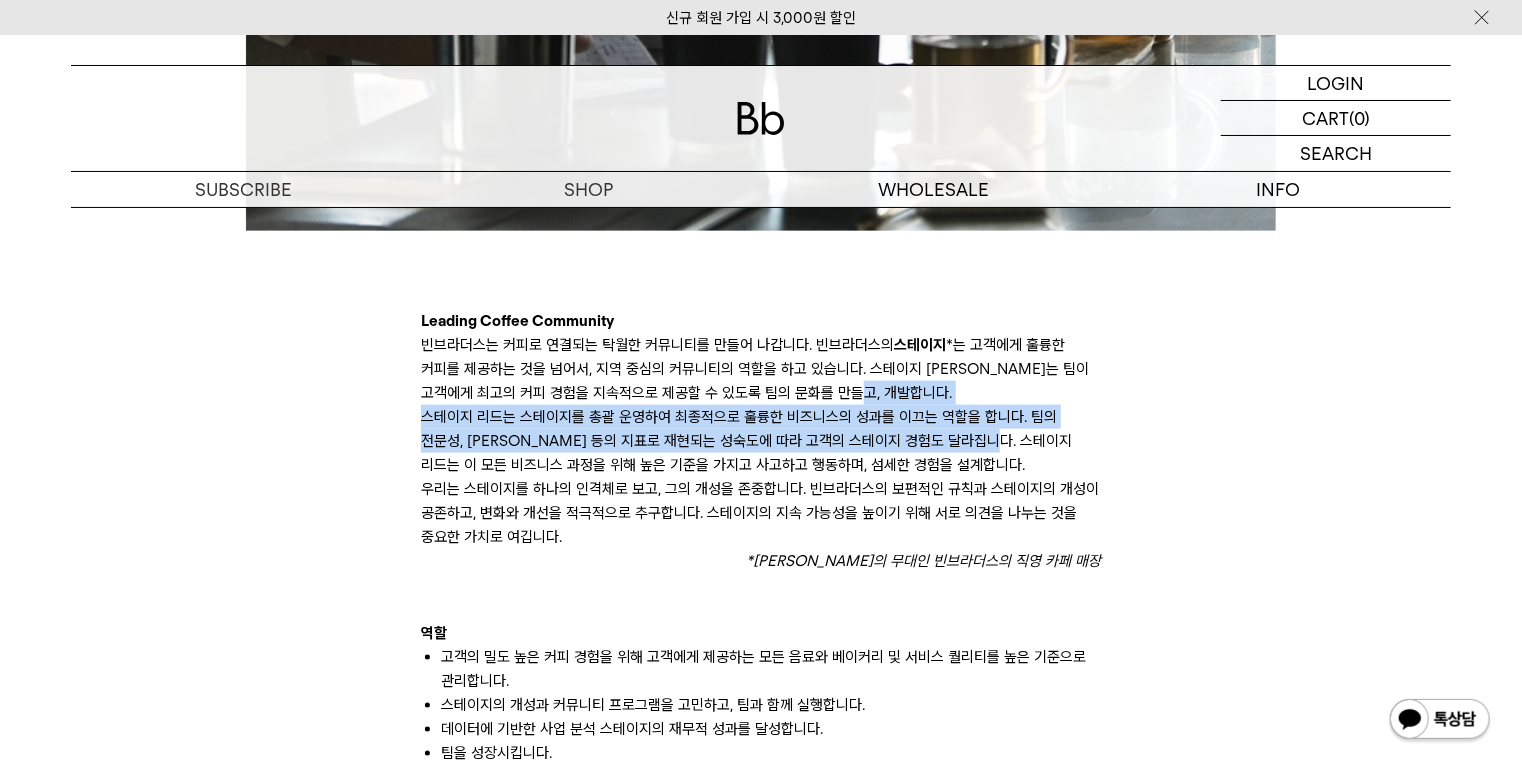 drag, startPoint x: 874, startPoint y: 406, endPoint x: 963, endPoint y: 432, distance: 92.72001 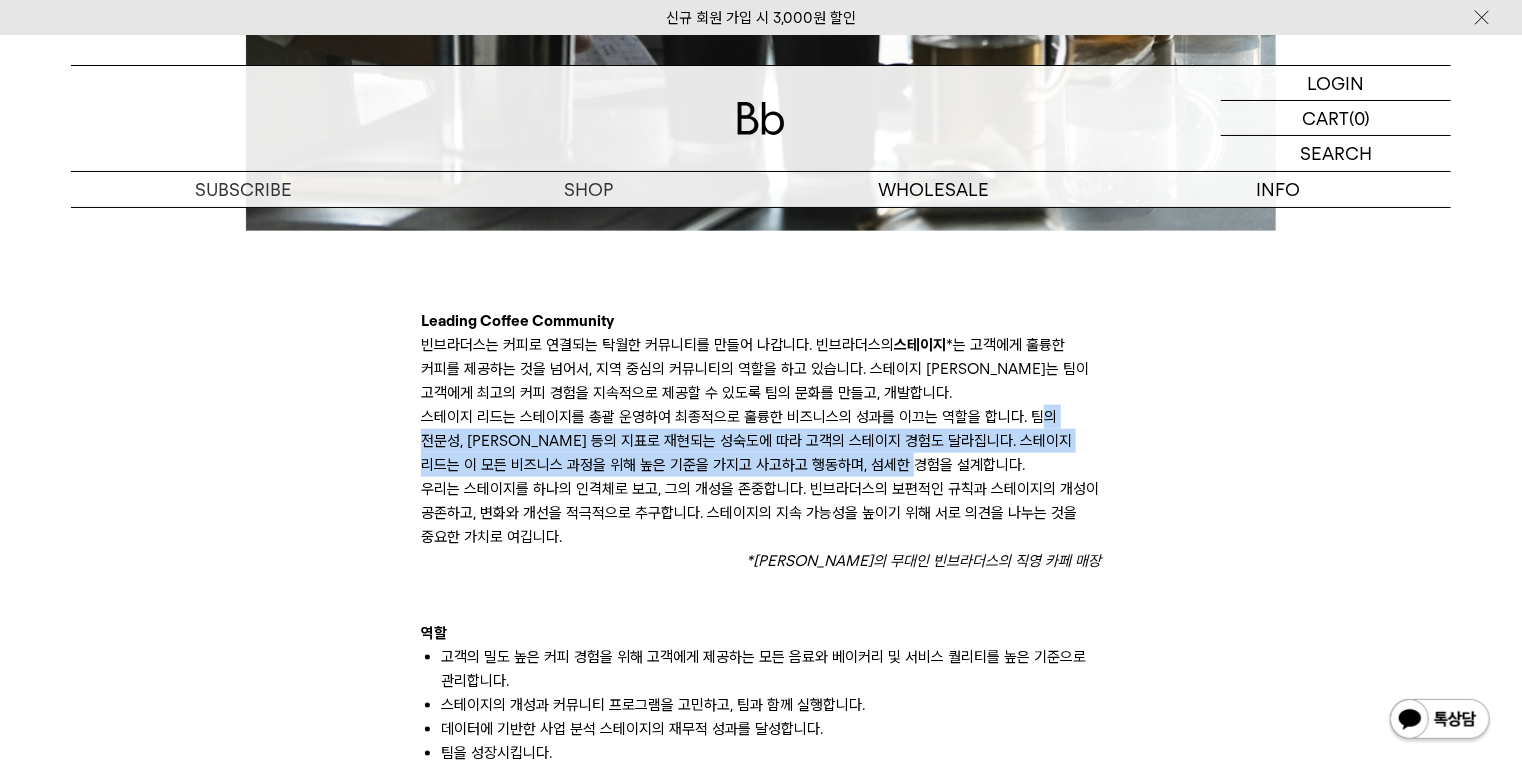 drag, startPoint x: 1026, startPoint y: 412, endPoint x: 910, endPoint y: 458, distance: 124.78782 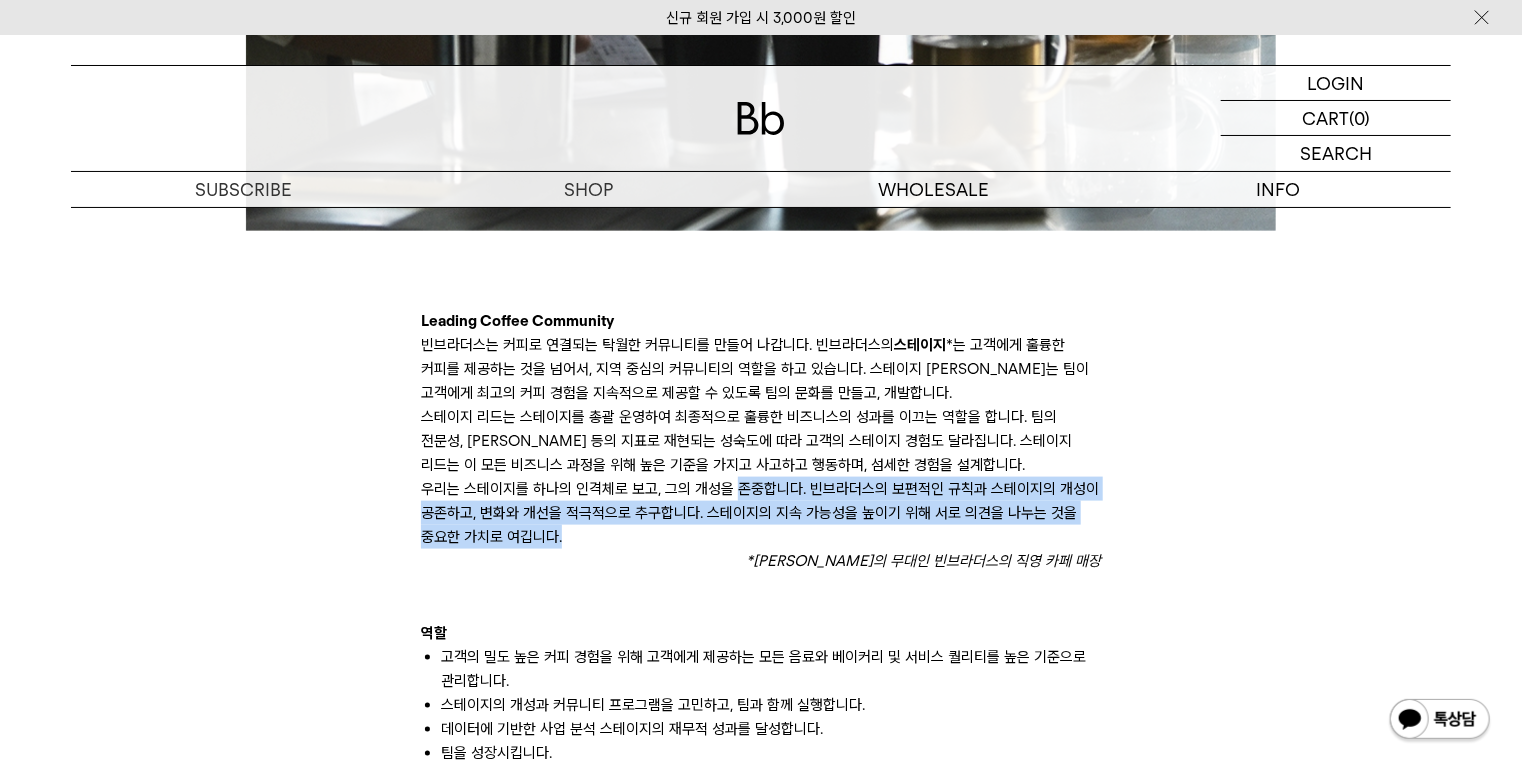 drag, startPoint x: 781, startPoint y: 519, endPoint x: 800, endPoint y: 556, distance: 41.59327 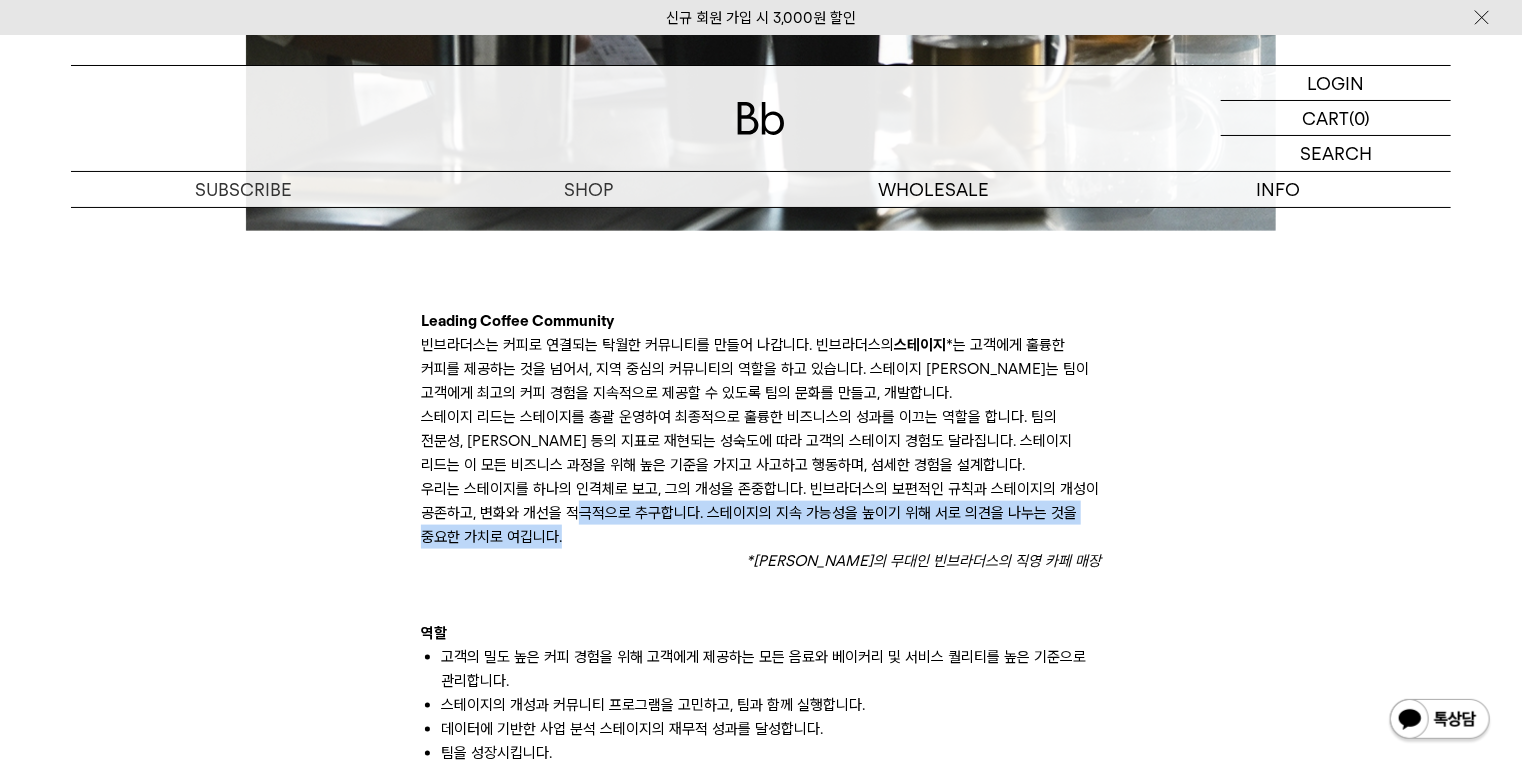 drag, startPoint x: 576, startPoint y: 516, endPoint x: 676, endPoint y: 550, distance: 105.62197 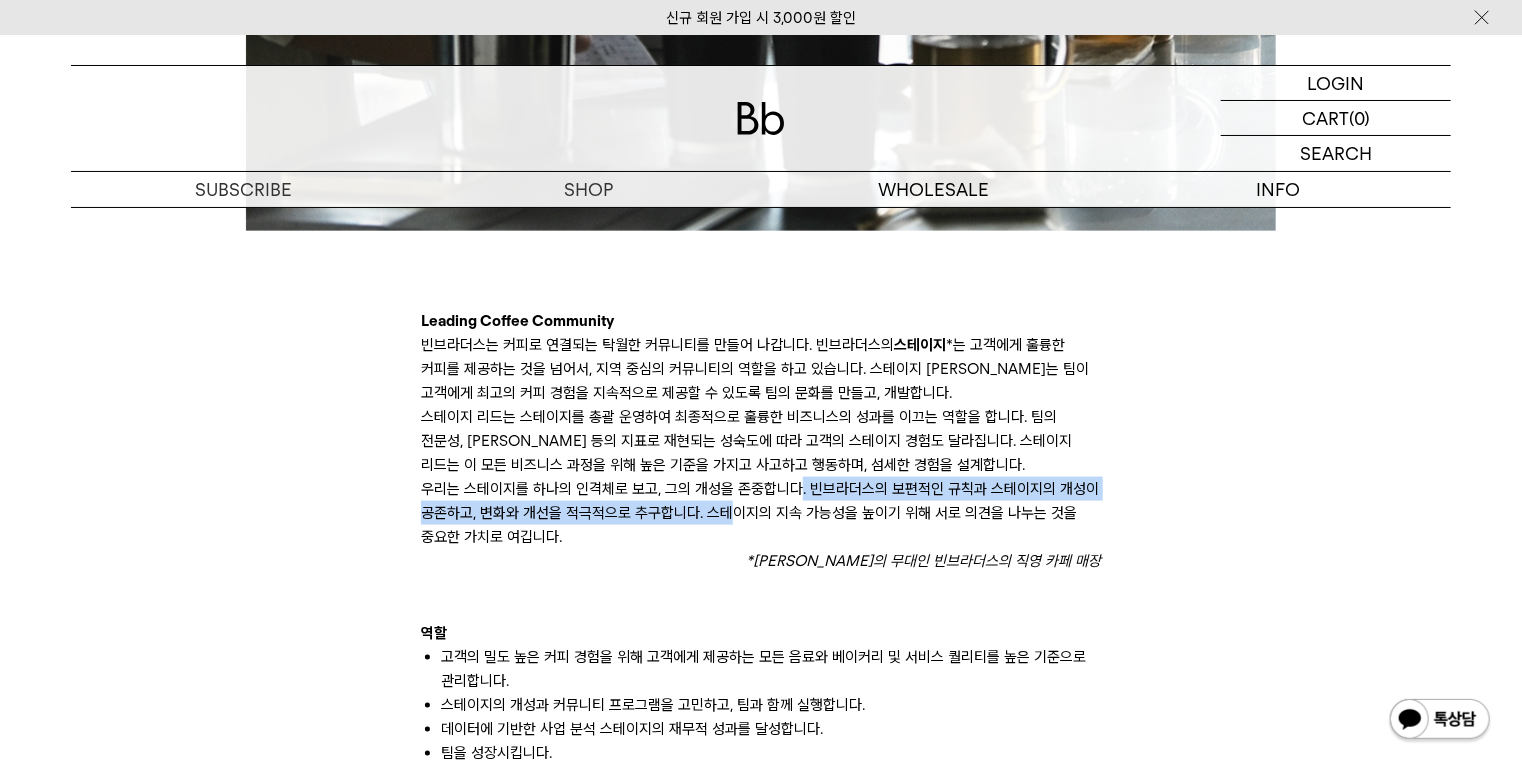 drag, startPoint x: 724, startPoint y: 506, endPoint x: 823, endPoint y: 504, distance: 99.0202 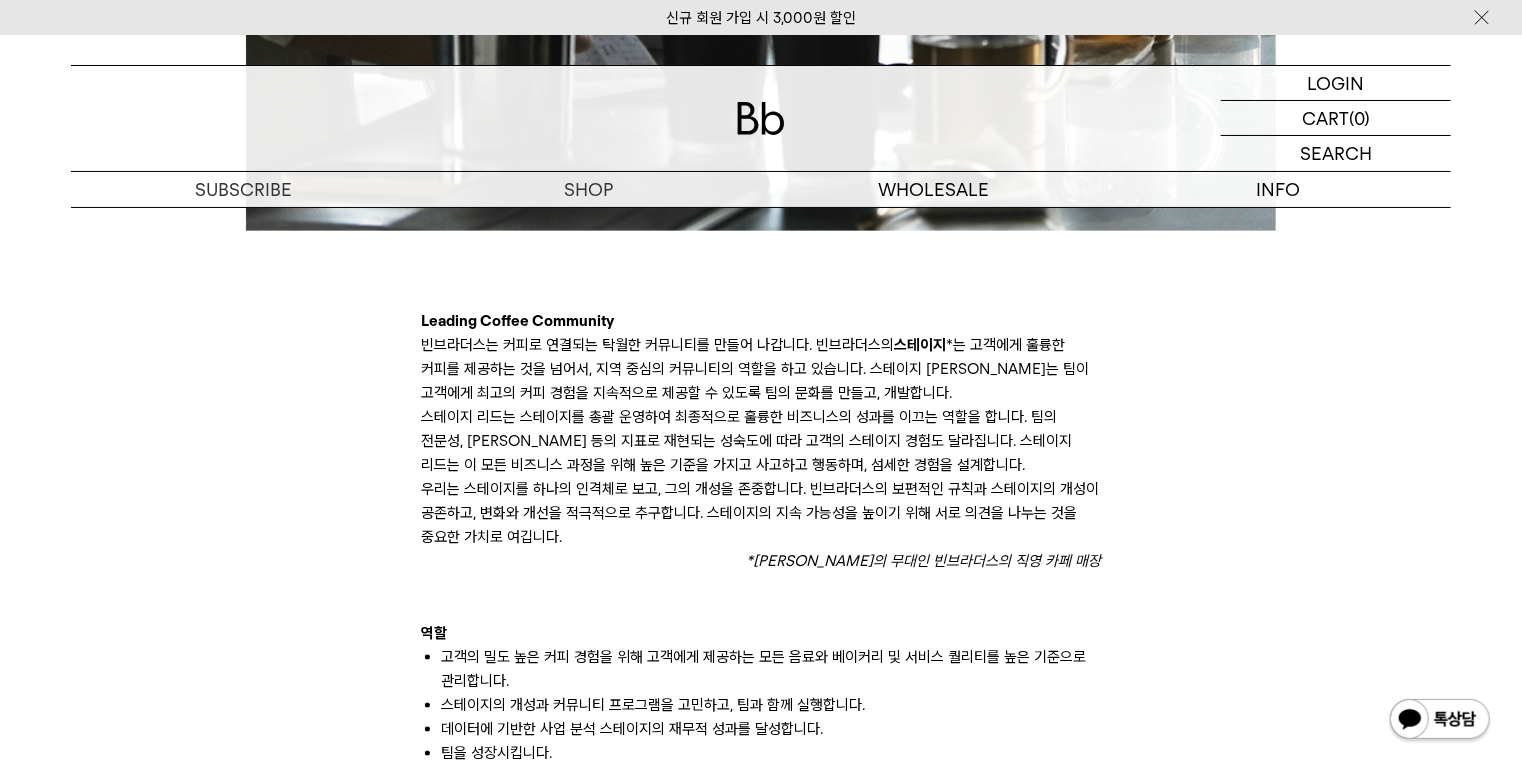 click on "우리는 스테이지를 하나의 인격체로 보고, 그의 개성을 존중합니다. 빈브라더스의 보편적인 규칙과 스테이지의 개성이 공존하고, 변화와 개선을 적극적으로 추구합니다. 스테이지의 지속 가능성을 높이기 위해 서로 의견을 나누는 것을 중요한 가치로 여깁니다." at bounding box center [761, 513] 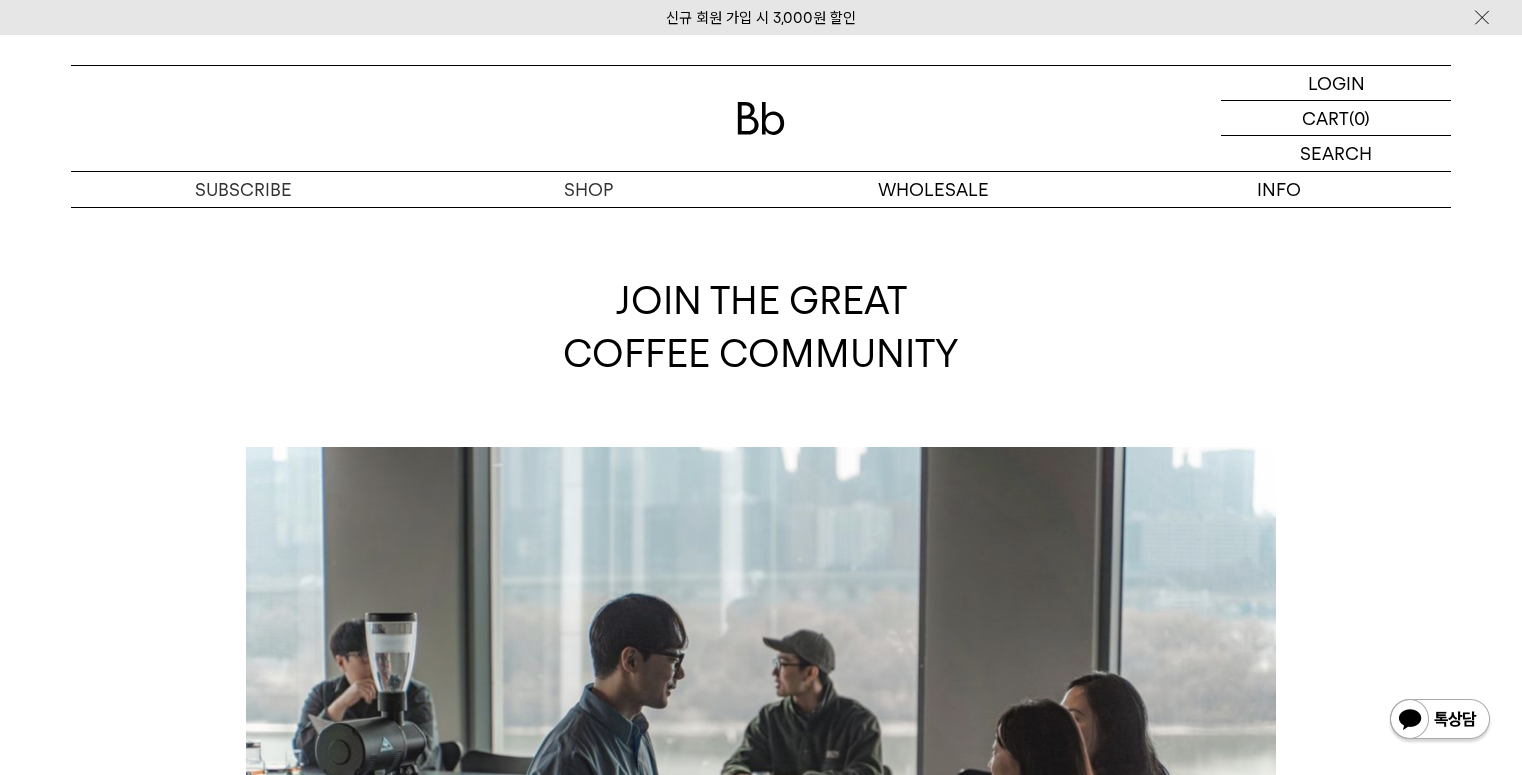 scroll, scrollTop: 1040, scrollLeft: 0, axis: vertical 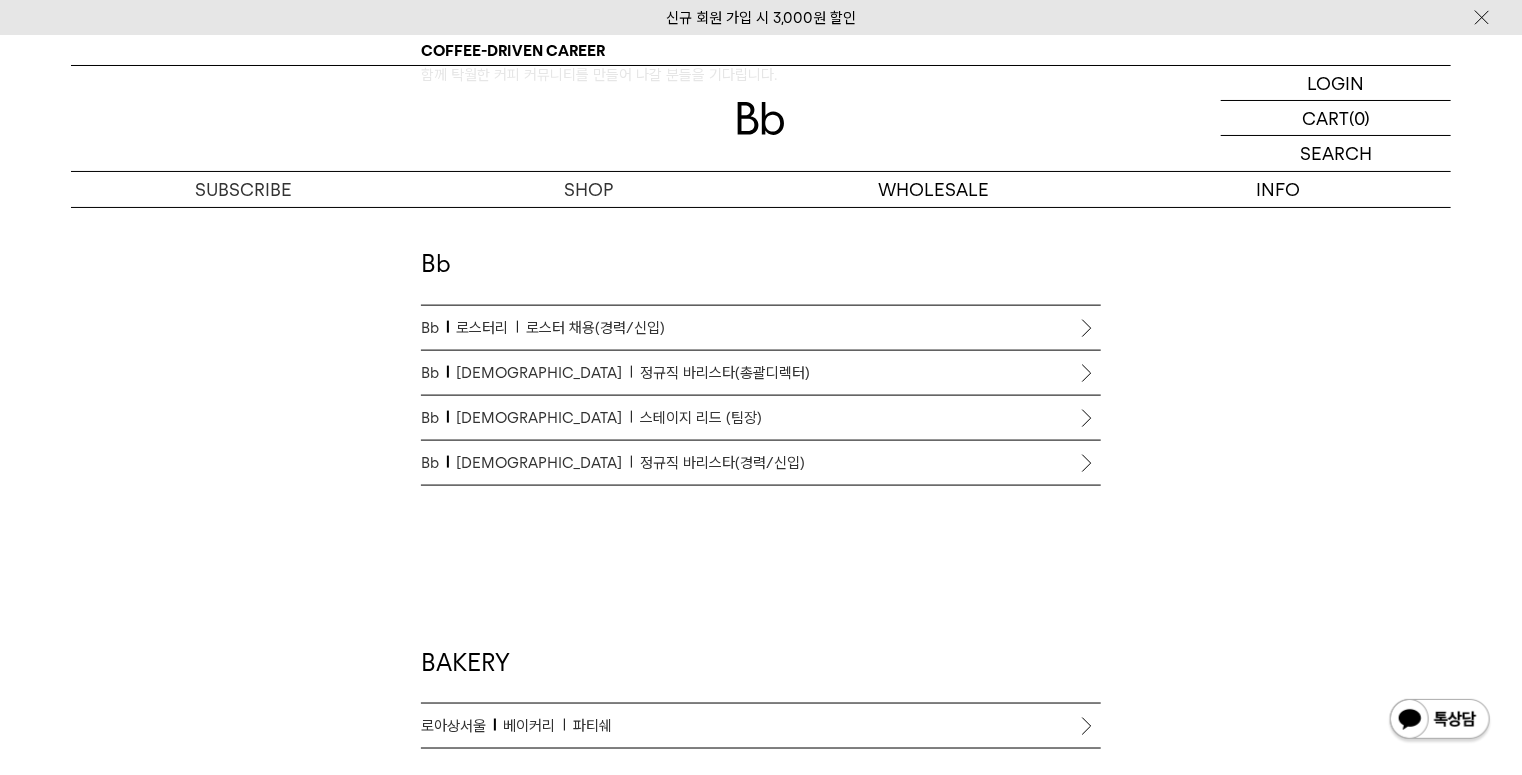 click on "정규직 바리스타(경력/신입)" at bounding box center (722, 463) 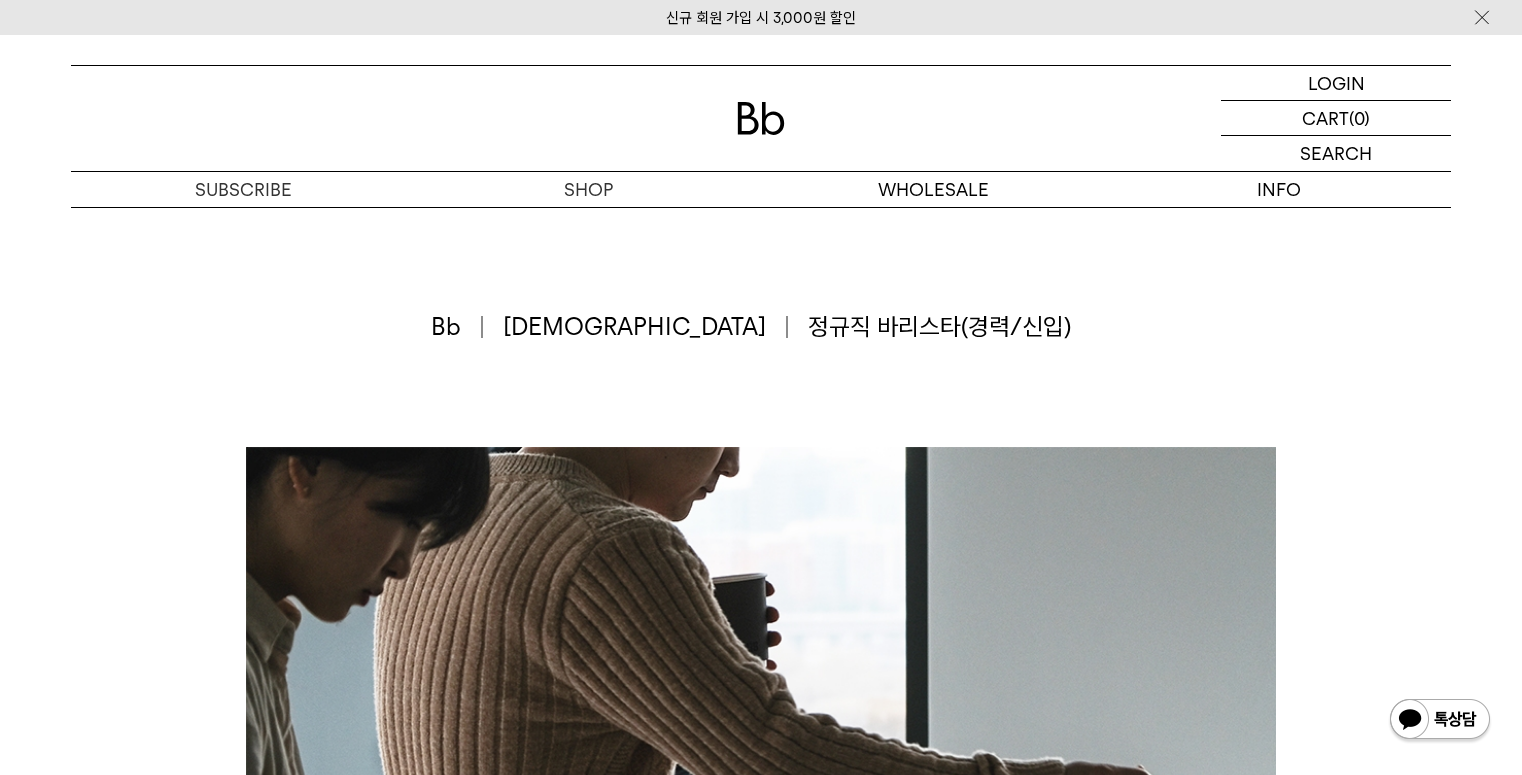 scroll, scrollTop: 560, scrollLeft: 0, axis: vertical 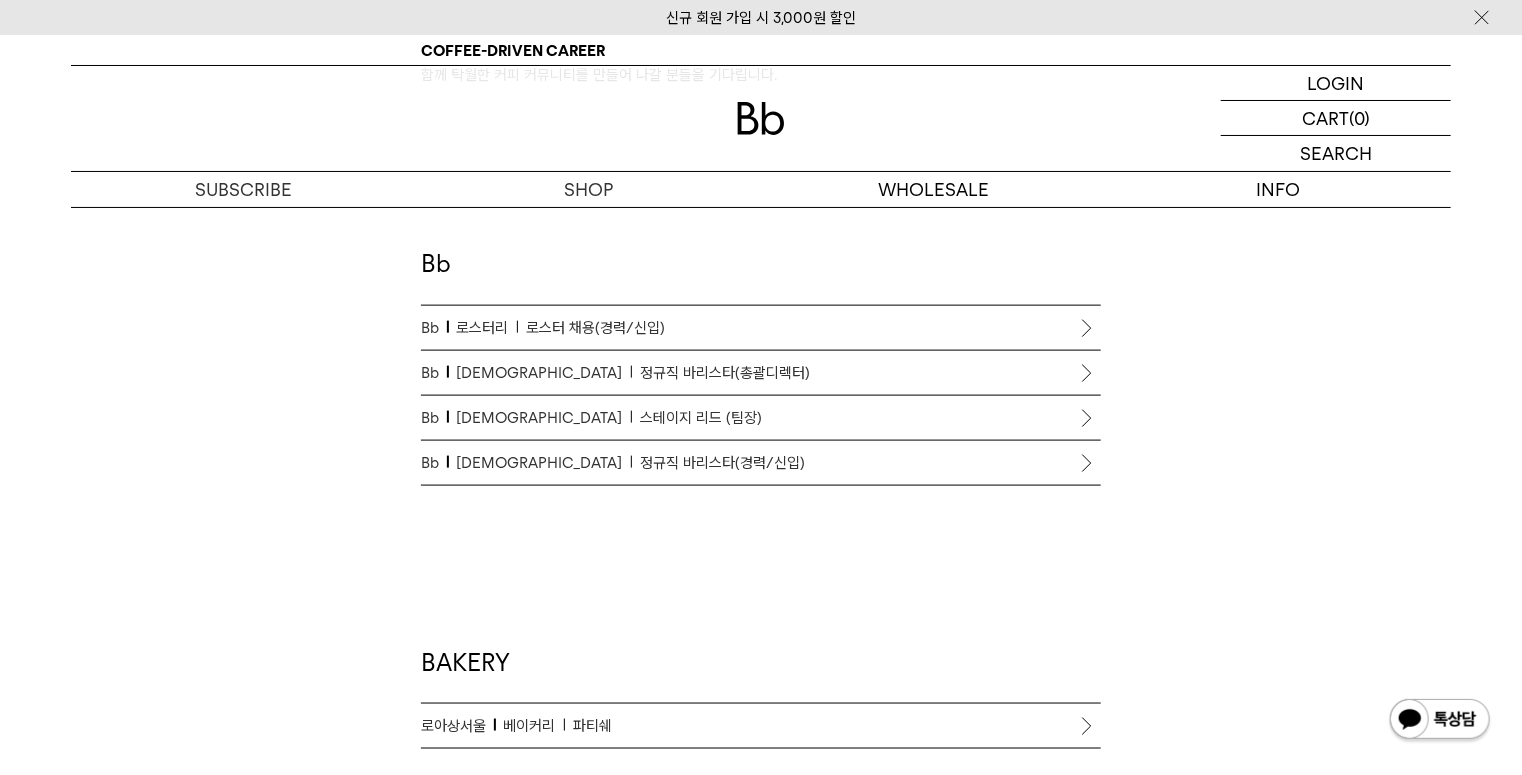 click on "스테이지 리드 (팀장)" at bounding box center (701, 418) 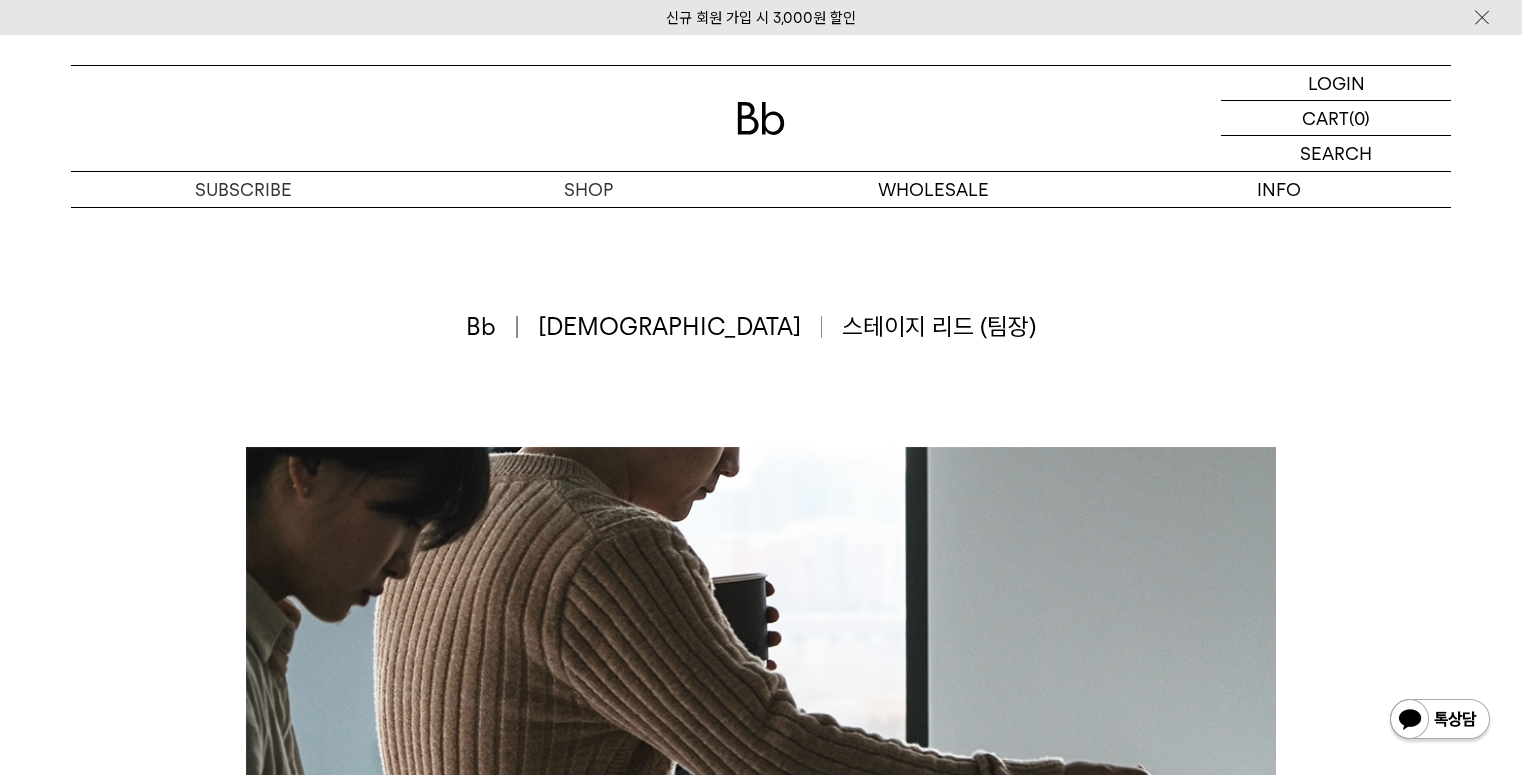 scroll, scrollTop: 0, scrollLeft: 0, axis: both 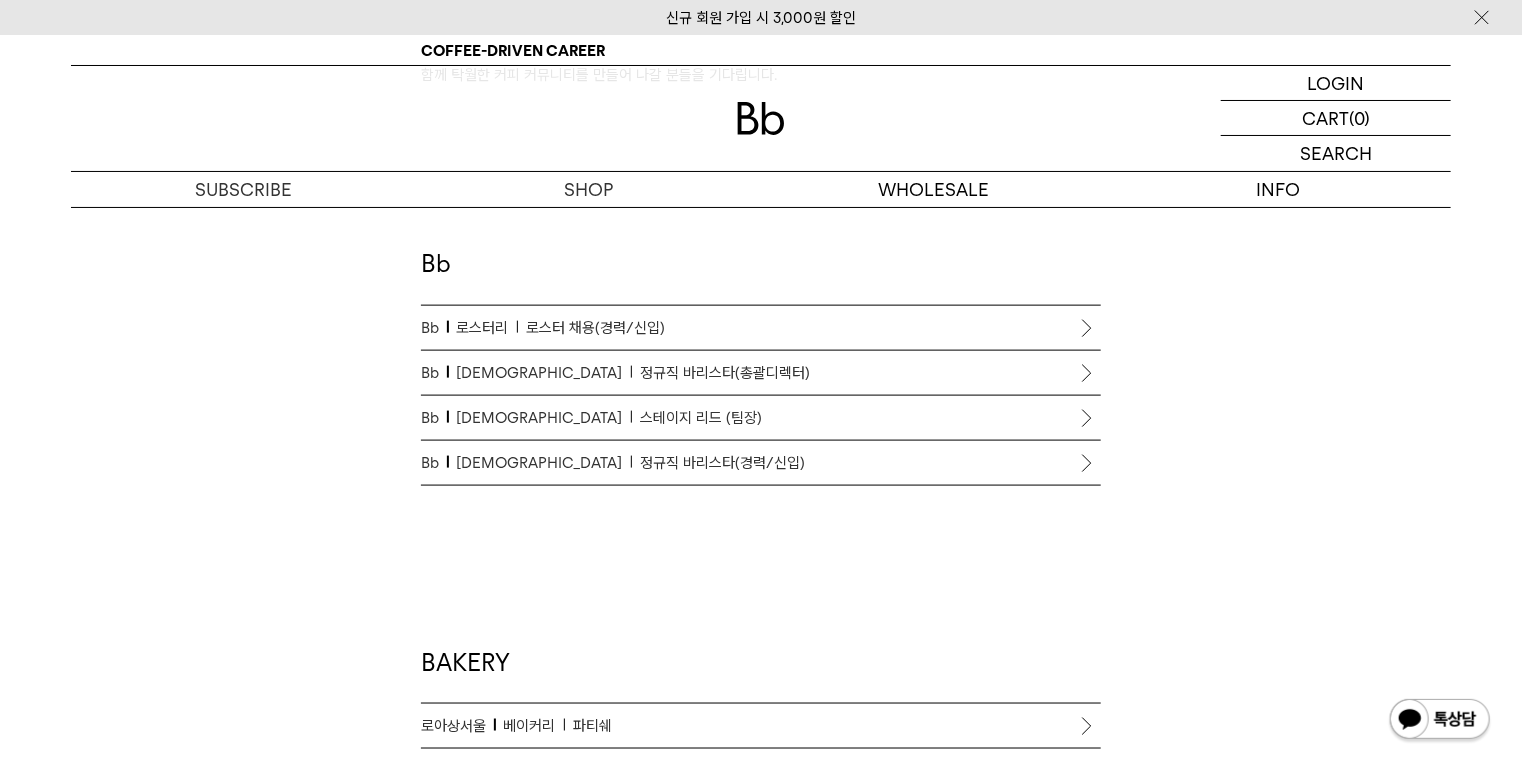 click on "정규직 바리스타(총괄디렉터)" at bounding box center [725, 373] 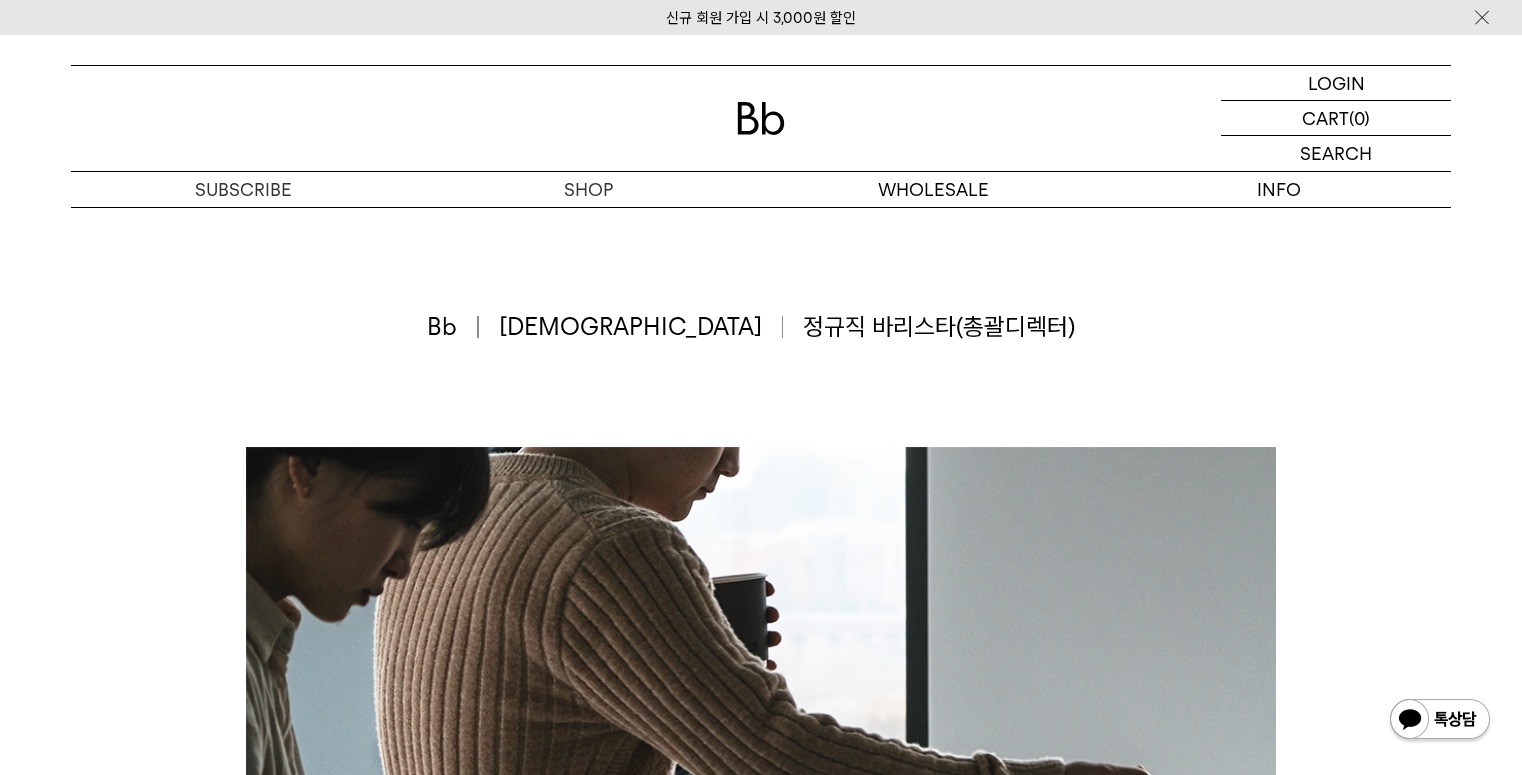 scroll, scrollTop: 480, scrollLeft: 0, axis: vertical 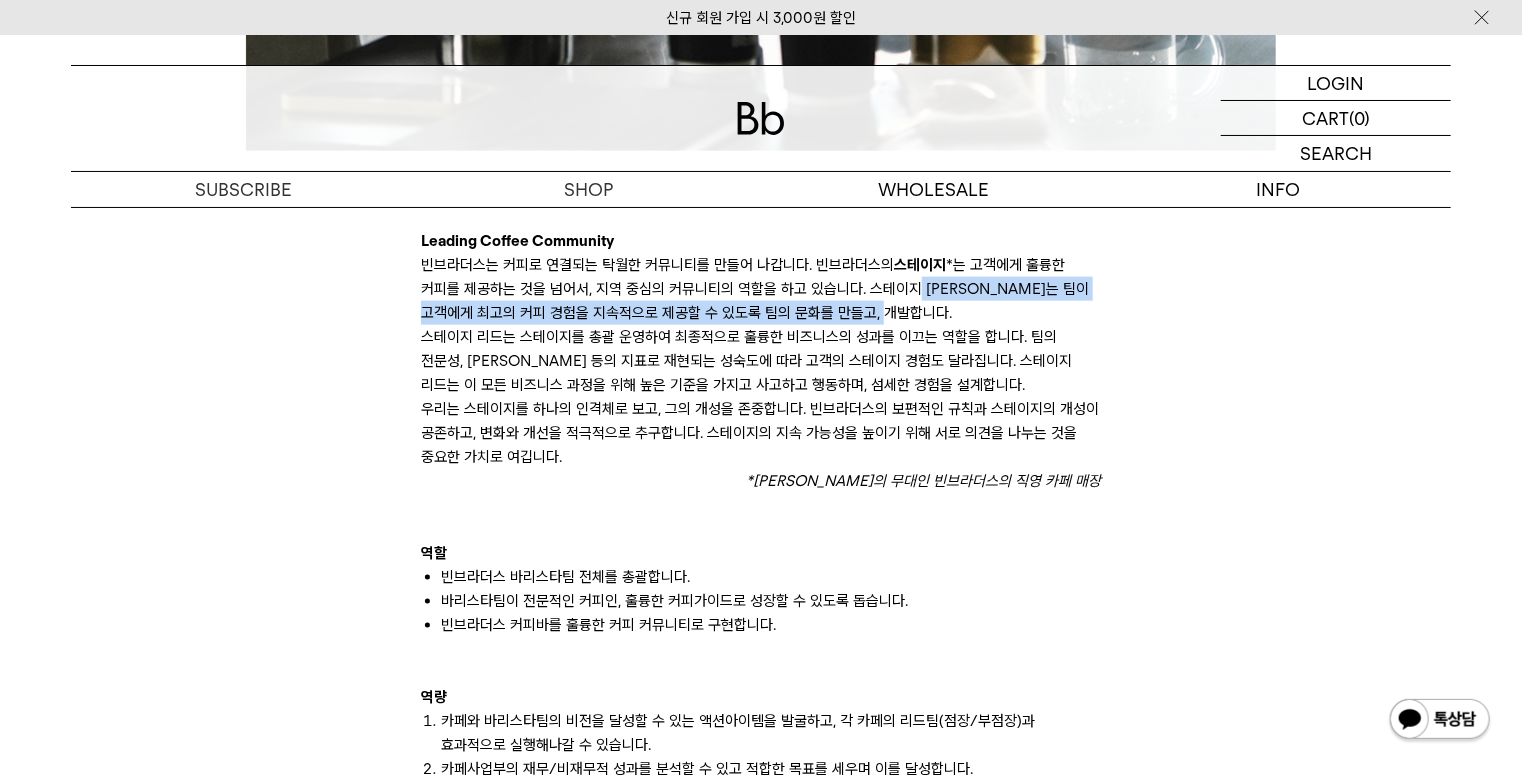 drag, startPoint x: 863, startPoint y: 282, endPoint x: 885, endPoint y: 303, distance: 30.413813 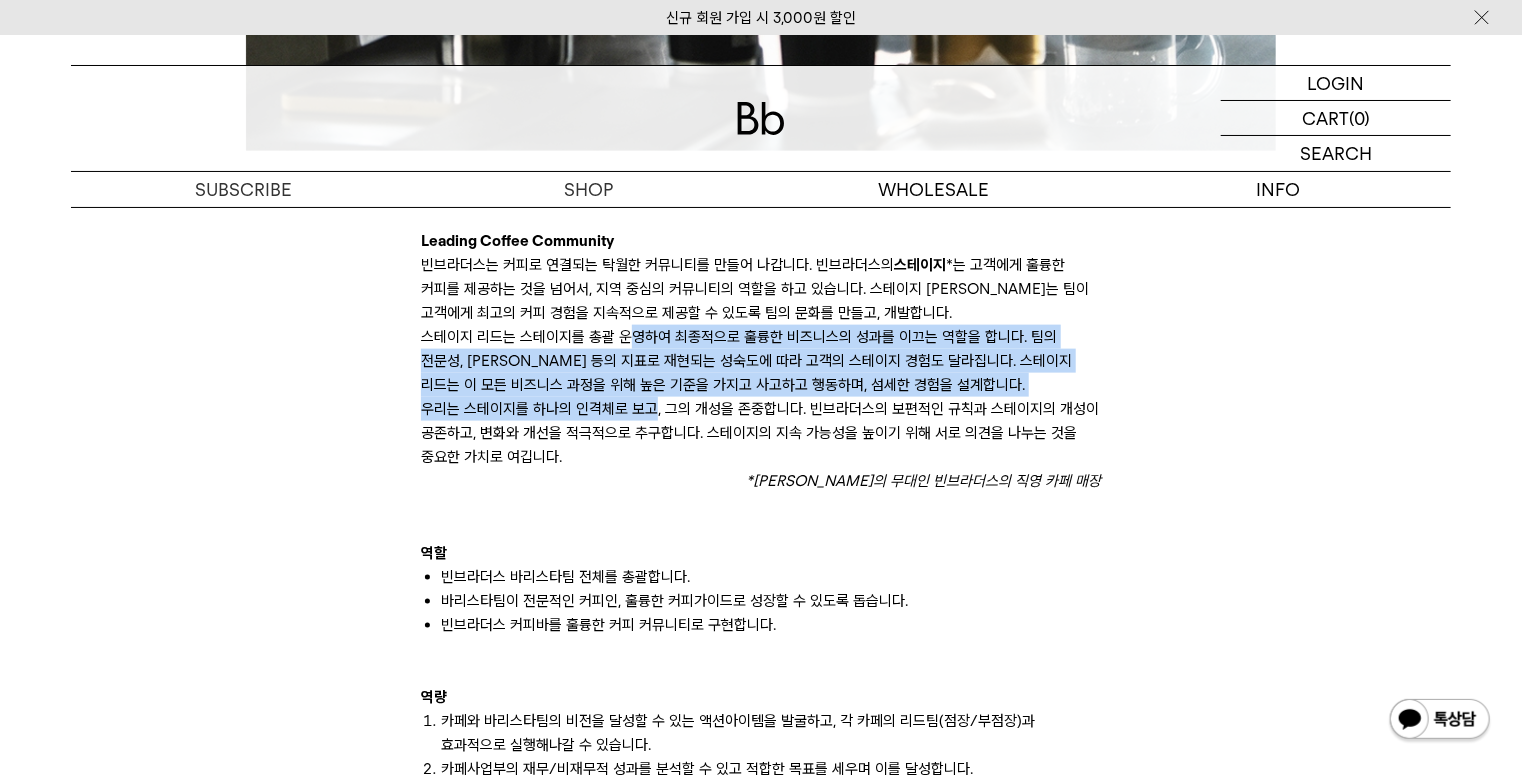 drag, startPoint x: 642, startPoint y: 375, endPoint x: 647, endPoint y: 474, distance: 99.12618 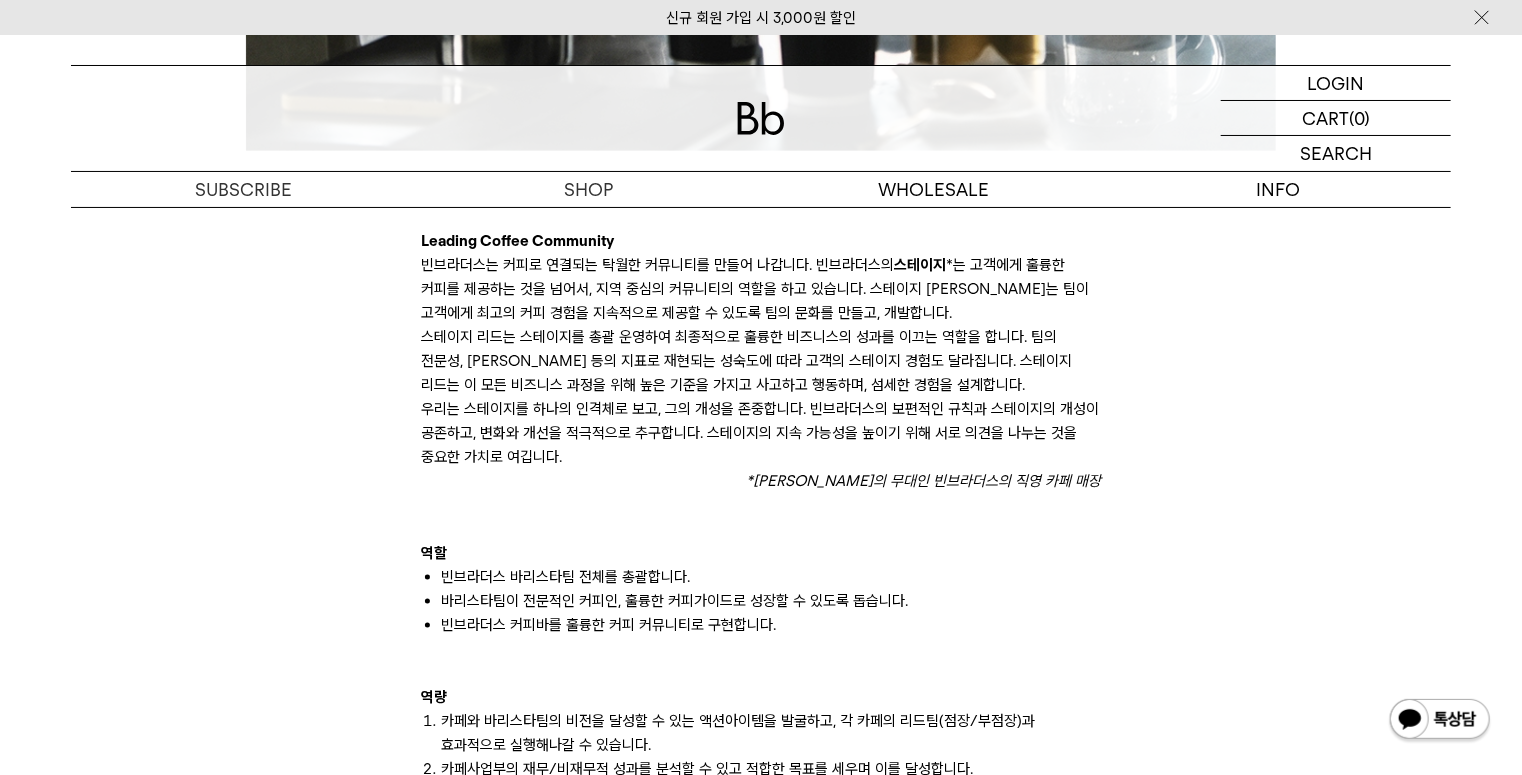 click on "*[PERSON_NAME]의 무대인 빈브라더스의 직영 카페 매장" at bounding box center [761, 481] 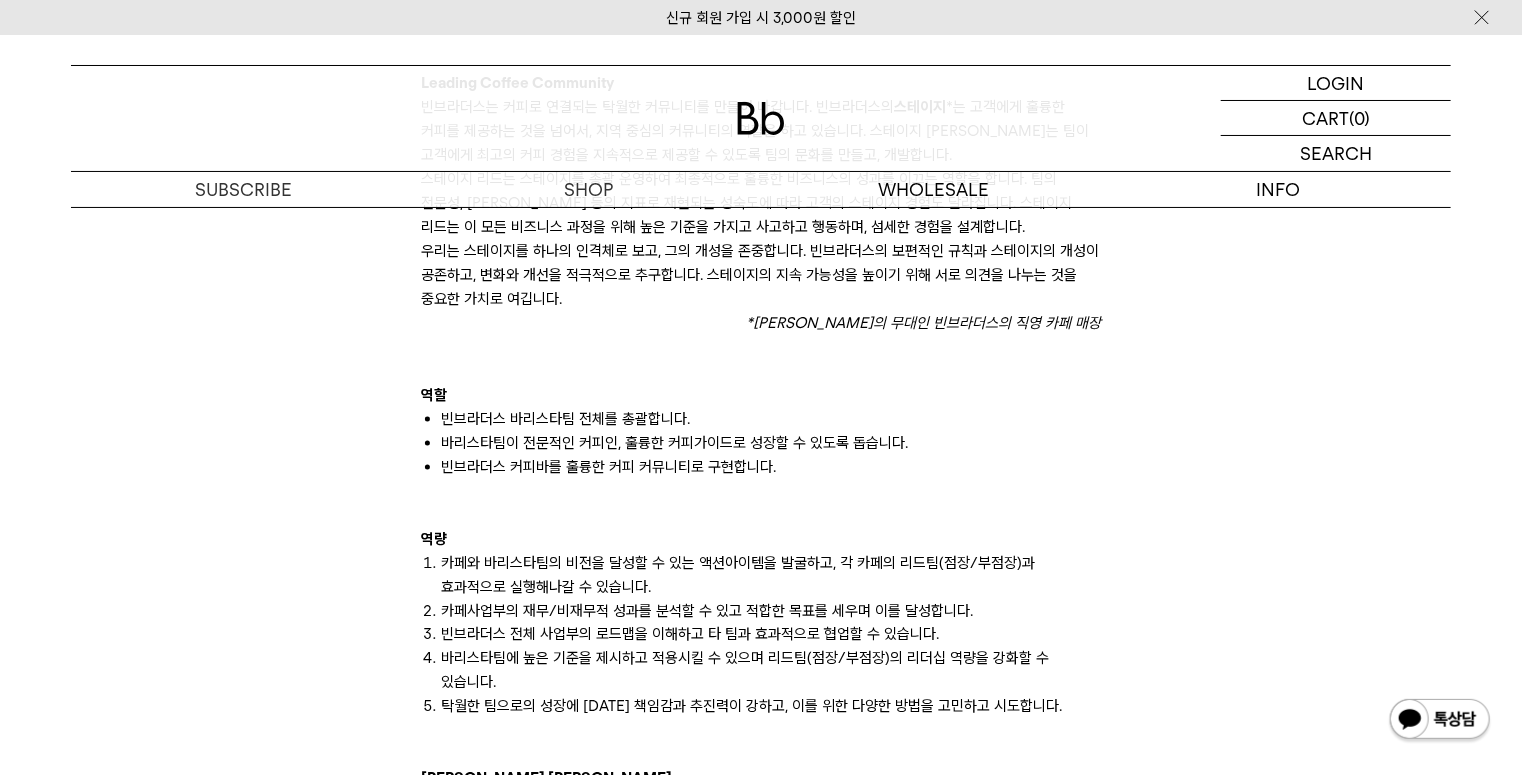 scroll, scrollTop: 1280, scrollLeft: 0, axis: vertical 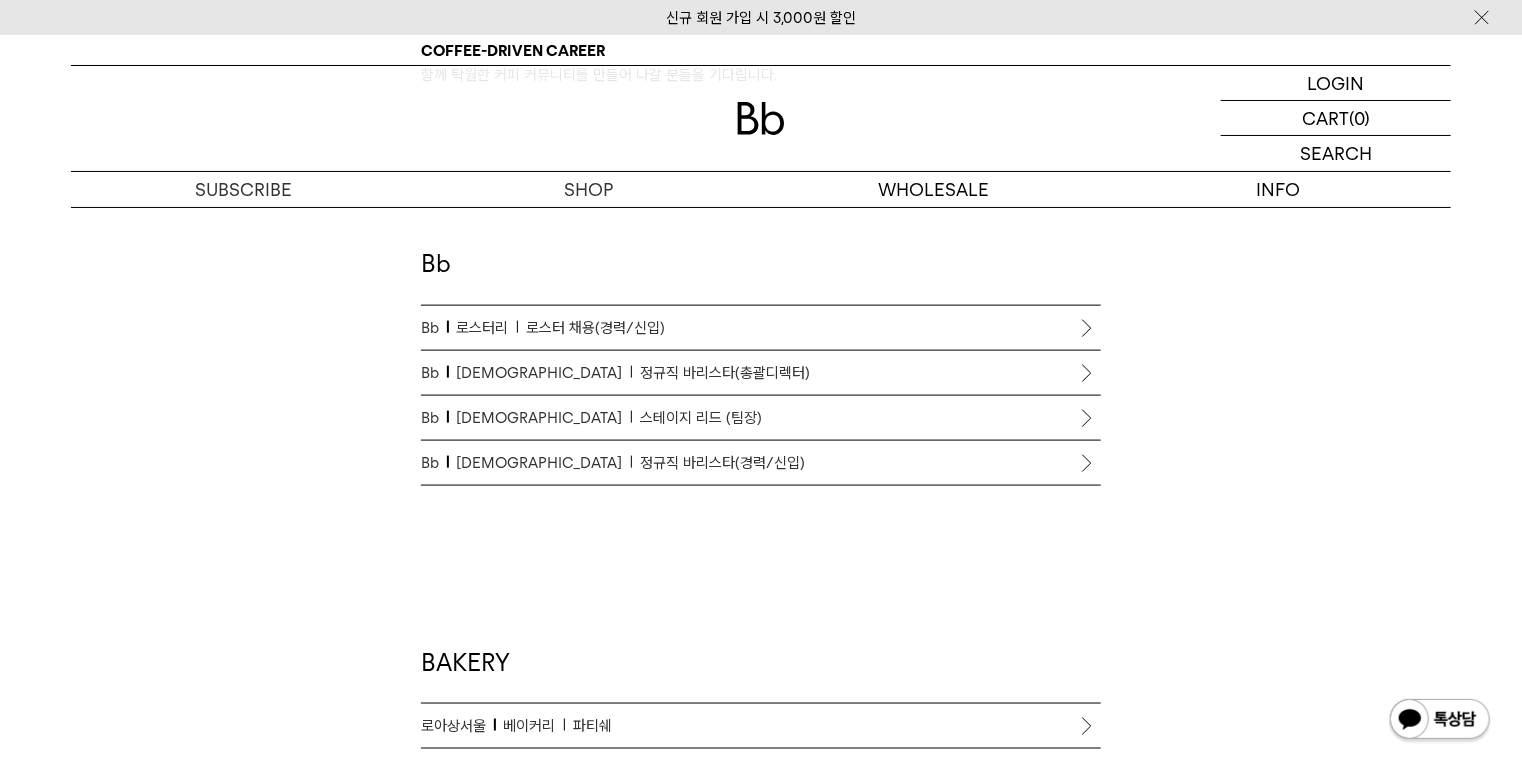 click on "스테이지 리드 (팀장)" at bounding box center [701, 418] 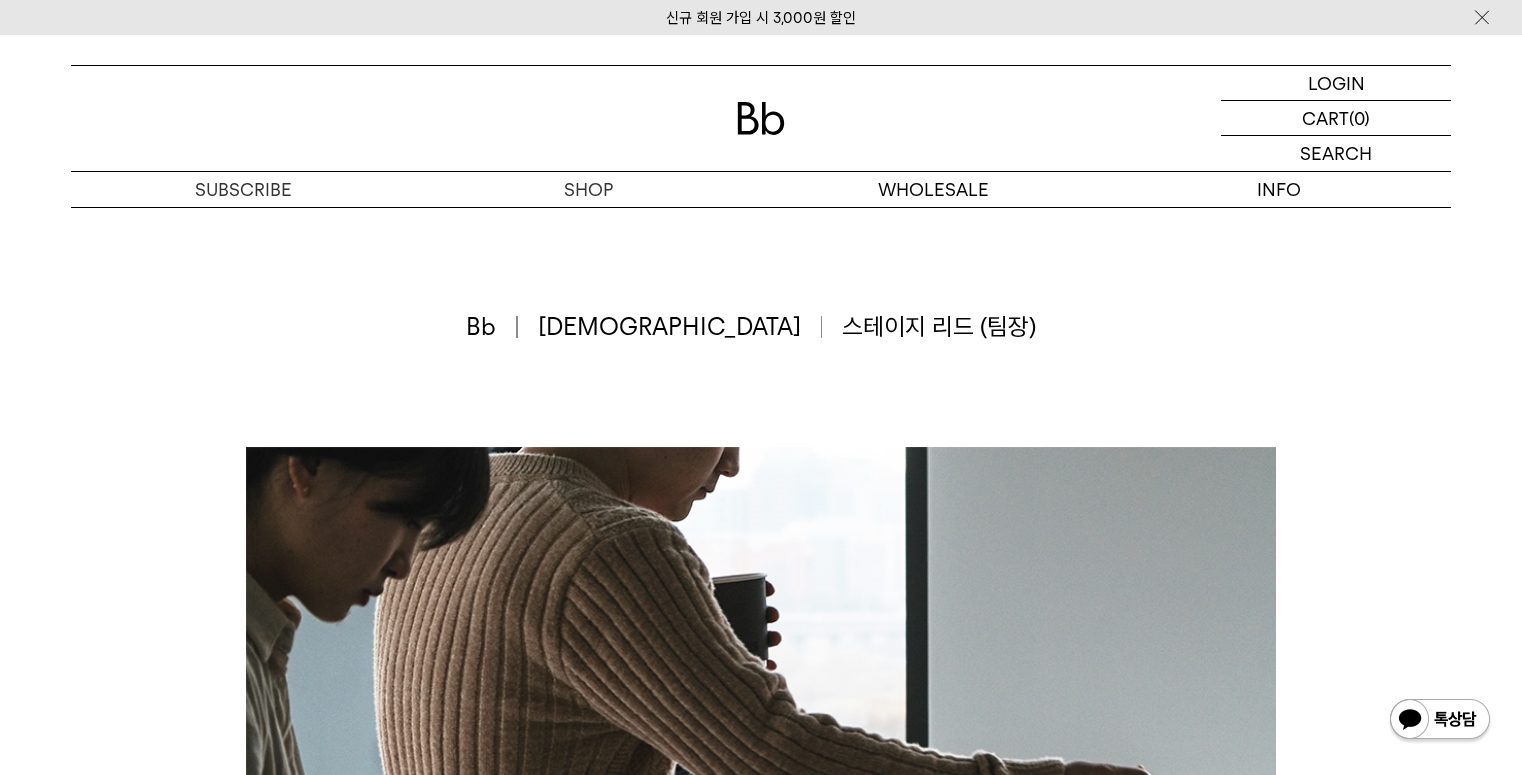 scroll, scrollTop: 153, scrollLeft: 0, axis: vertical 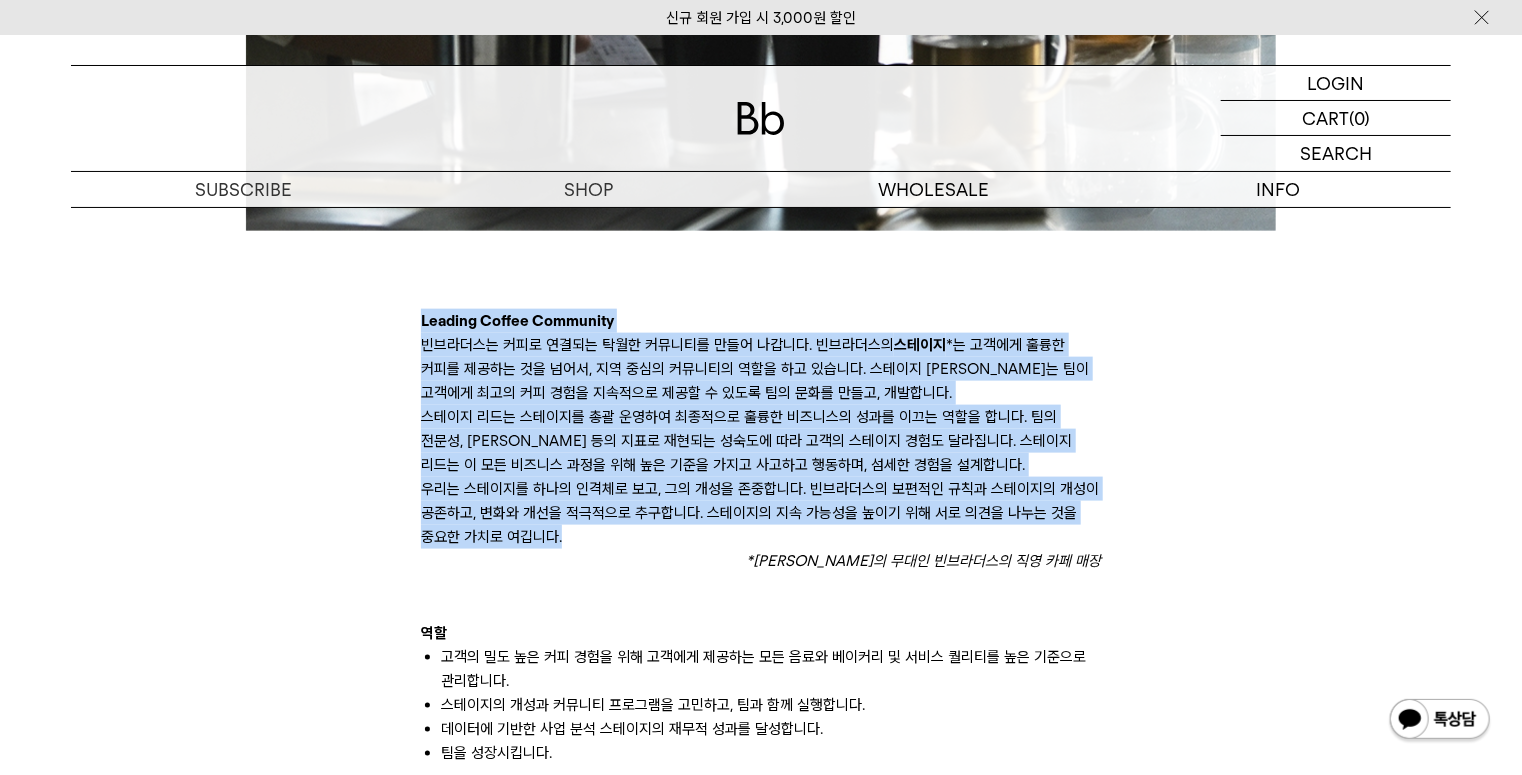 drag, startPoint x: 567, startPoint y: 533, endPoint x: 410, endPoint y: 329, distance: 257.4199 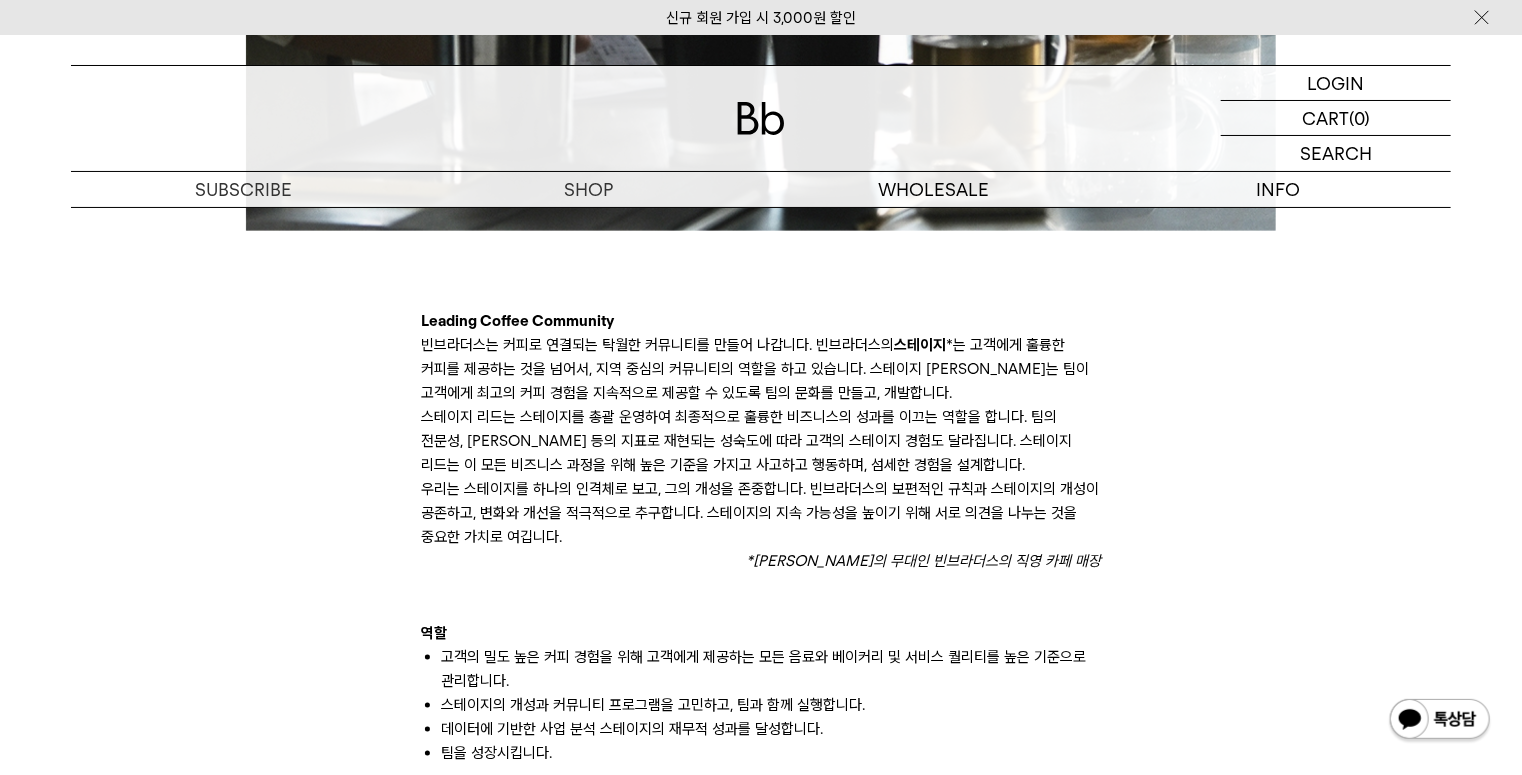 click on "*[PERSON_NAME]의 무대인 빈브라더스의 직영 카페 매장" at bounding box center (761, 561) 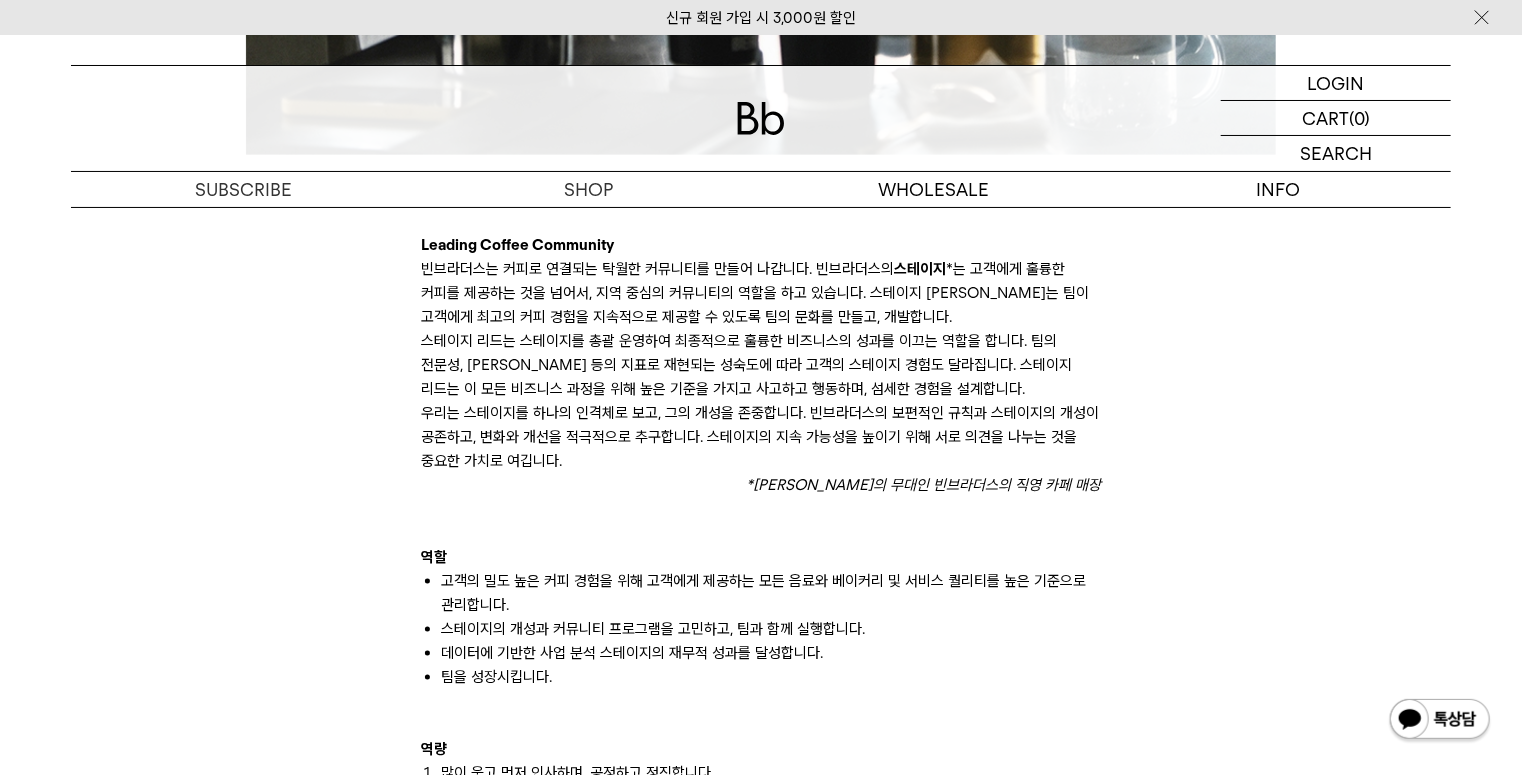 scroll, scrollTop: 1200, scrollLeft: 0, axis: vertical 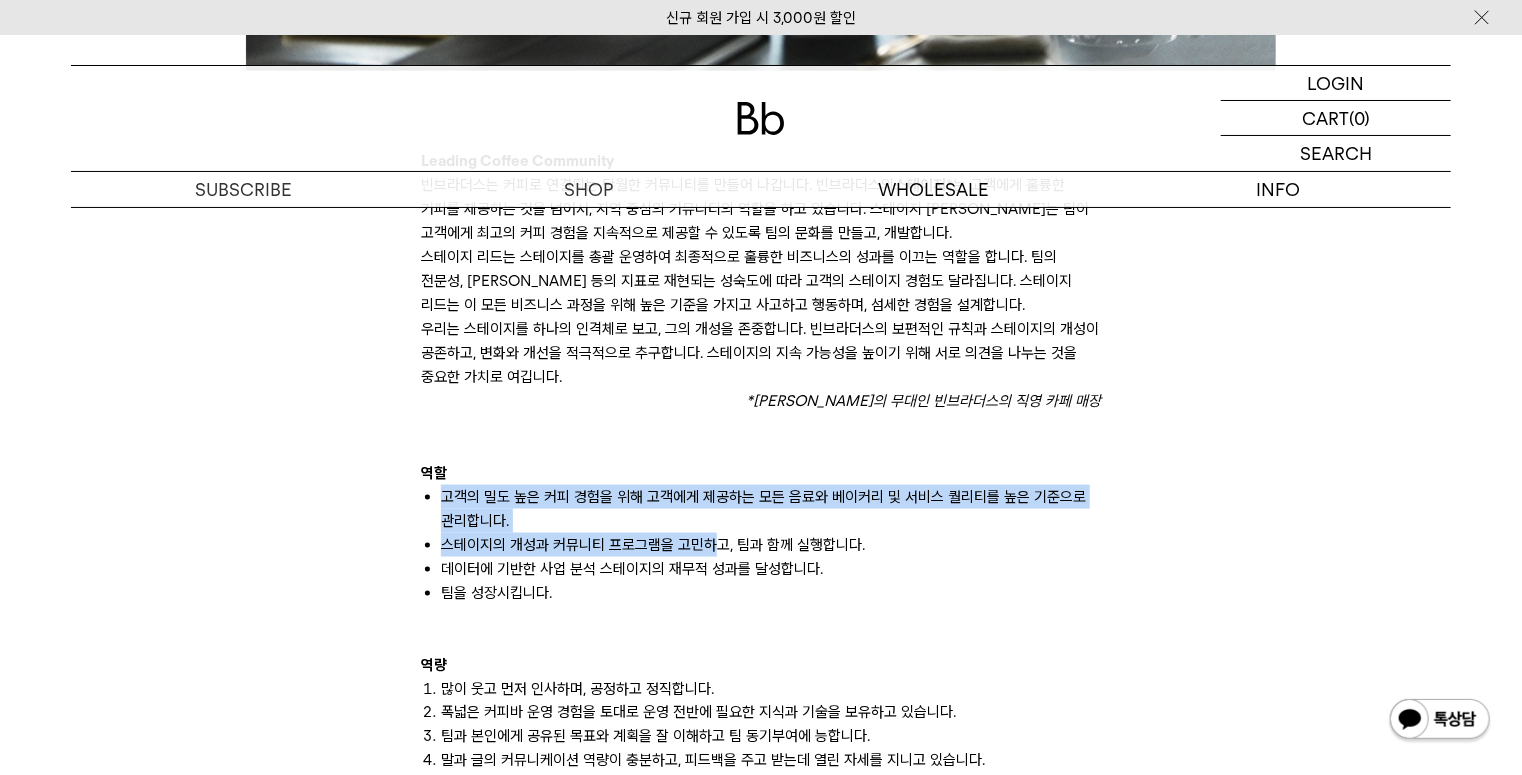 drag, startPoint x: 590, startPoint y: 472, endPoint x: 712, endPoint y: 552, distance: 145.89037 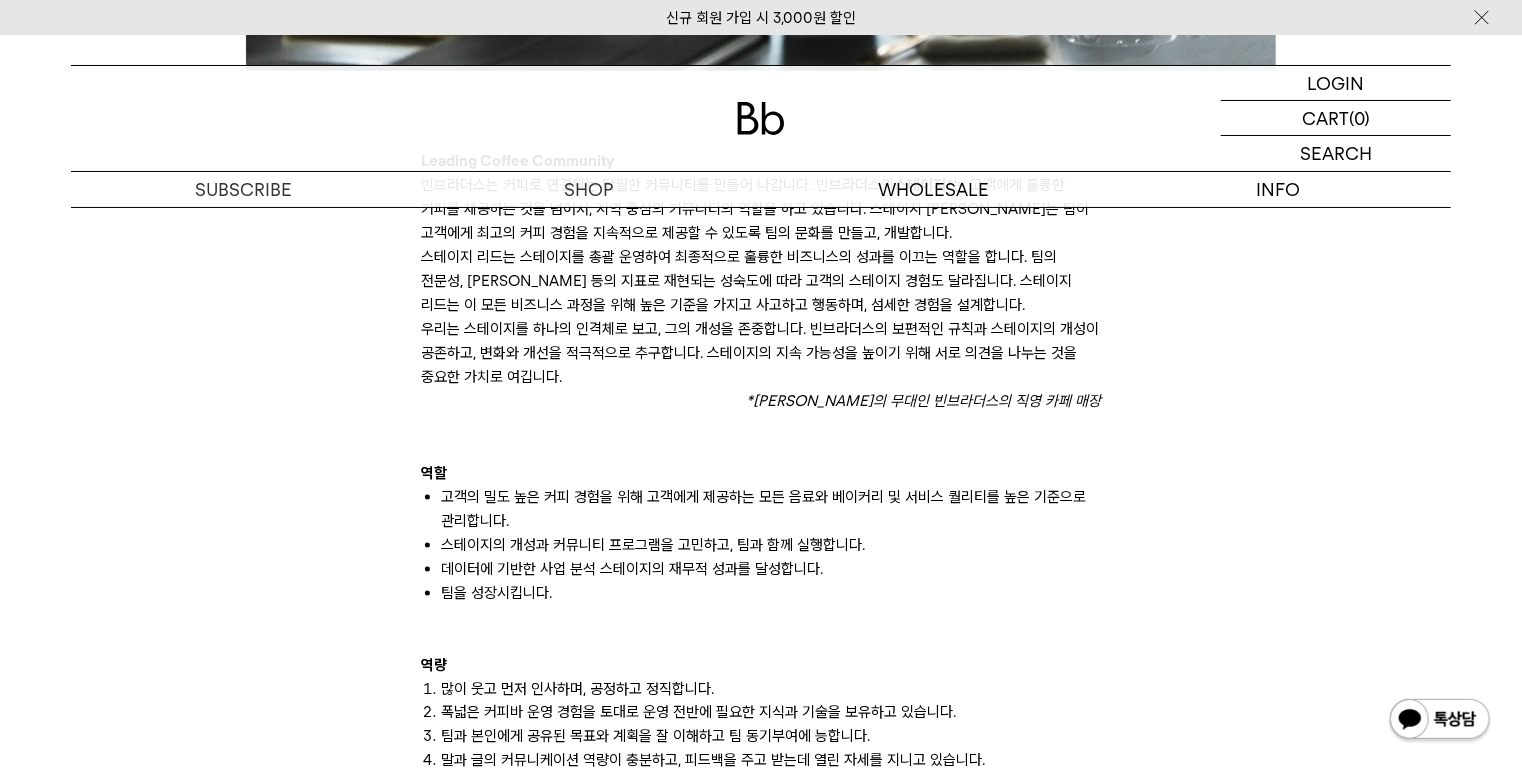 click on "데이터에 기반한 사업 분석 스테이지의 재무적 성과를 달성합니다." at bounding box center (771, 569) 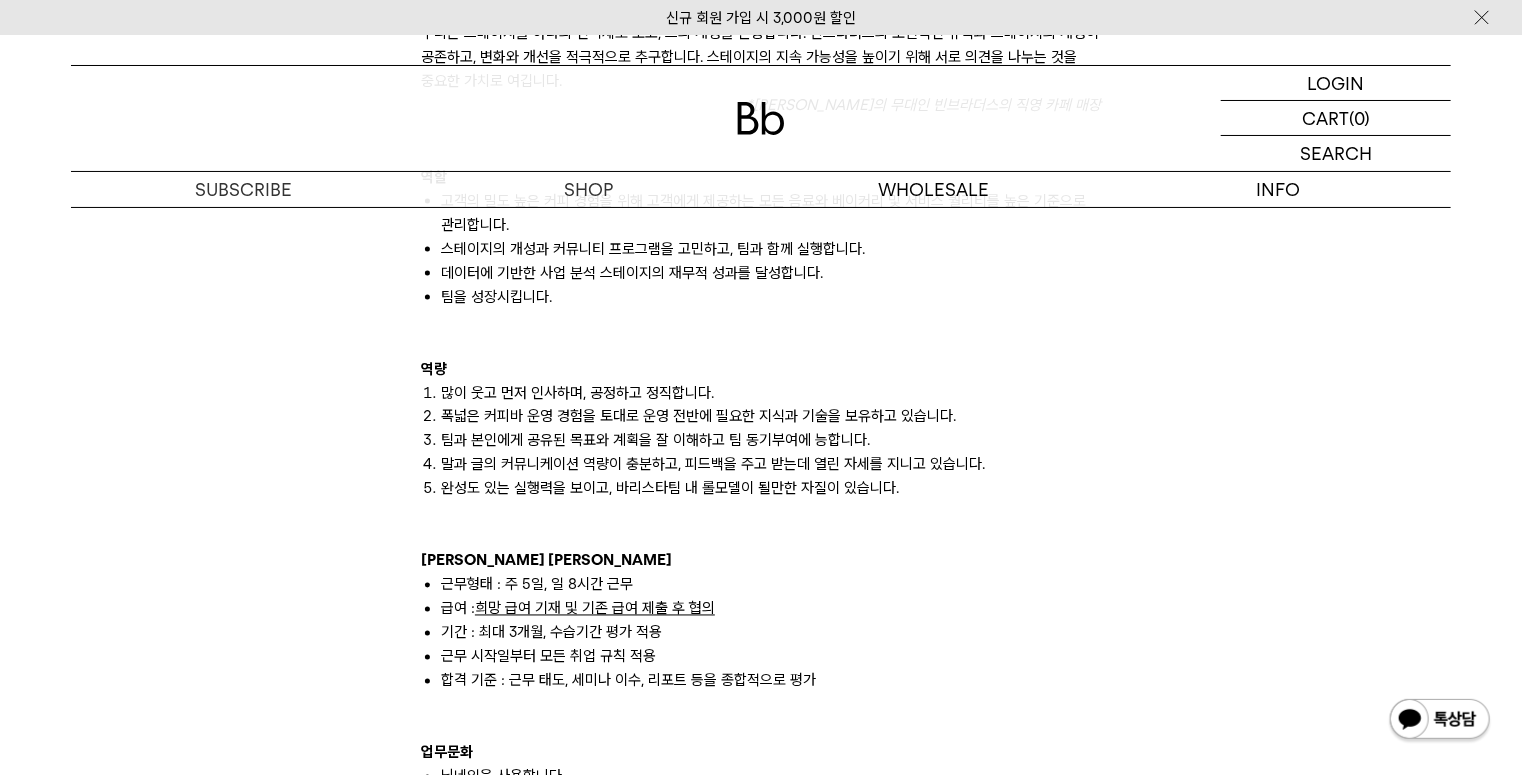 scroll, scrollTop: 1360, scrollLeft: 0, axis: vertical 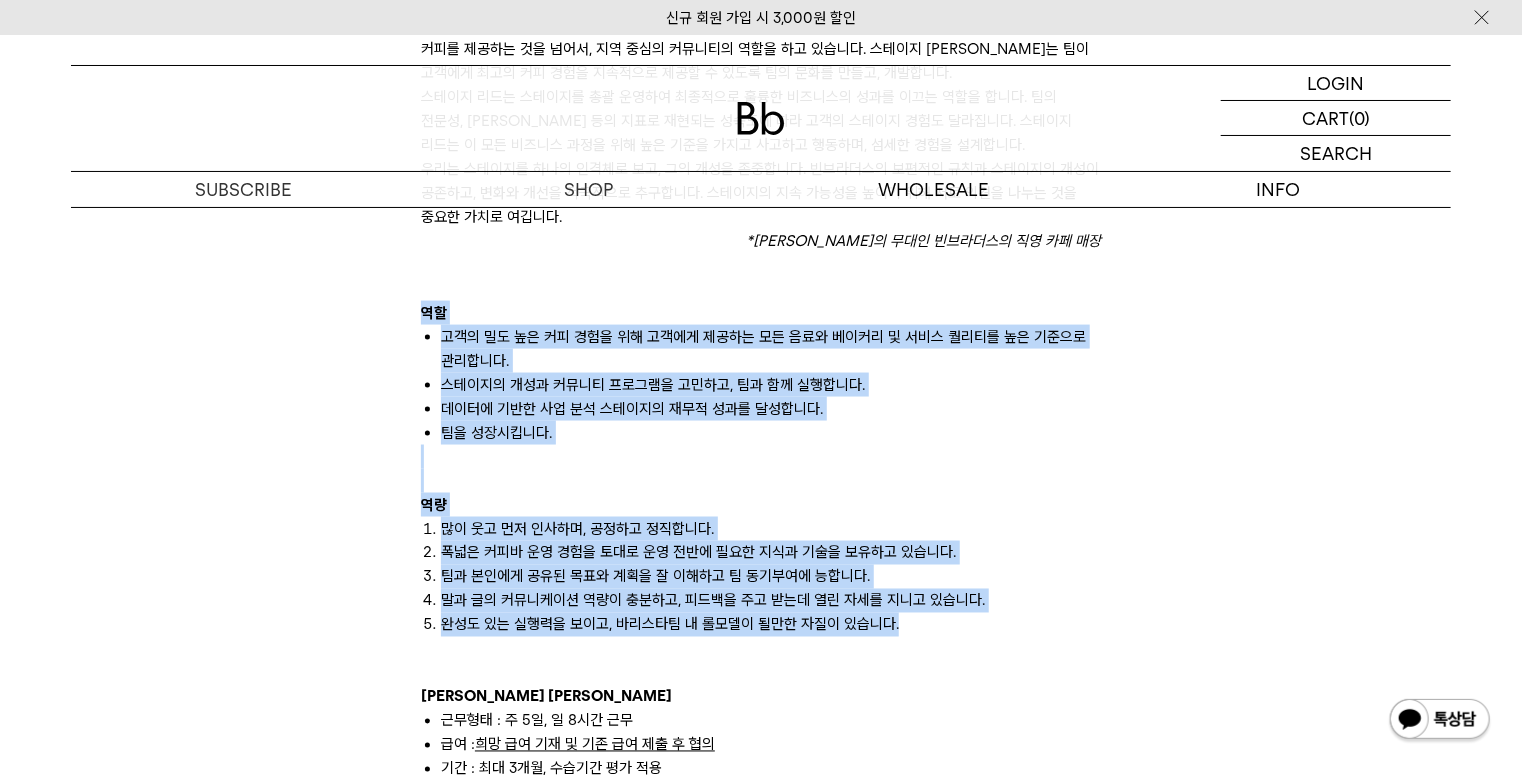 drag, startPoint x: 896, startPoint y: 625, endPoint x: 372, endPoint y: 318, distance: 607.30963 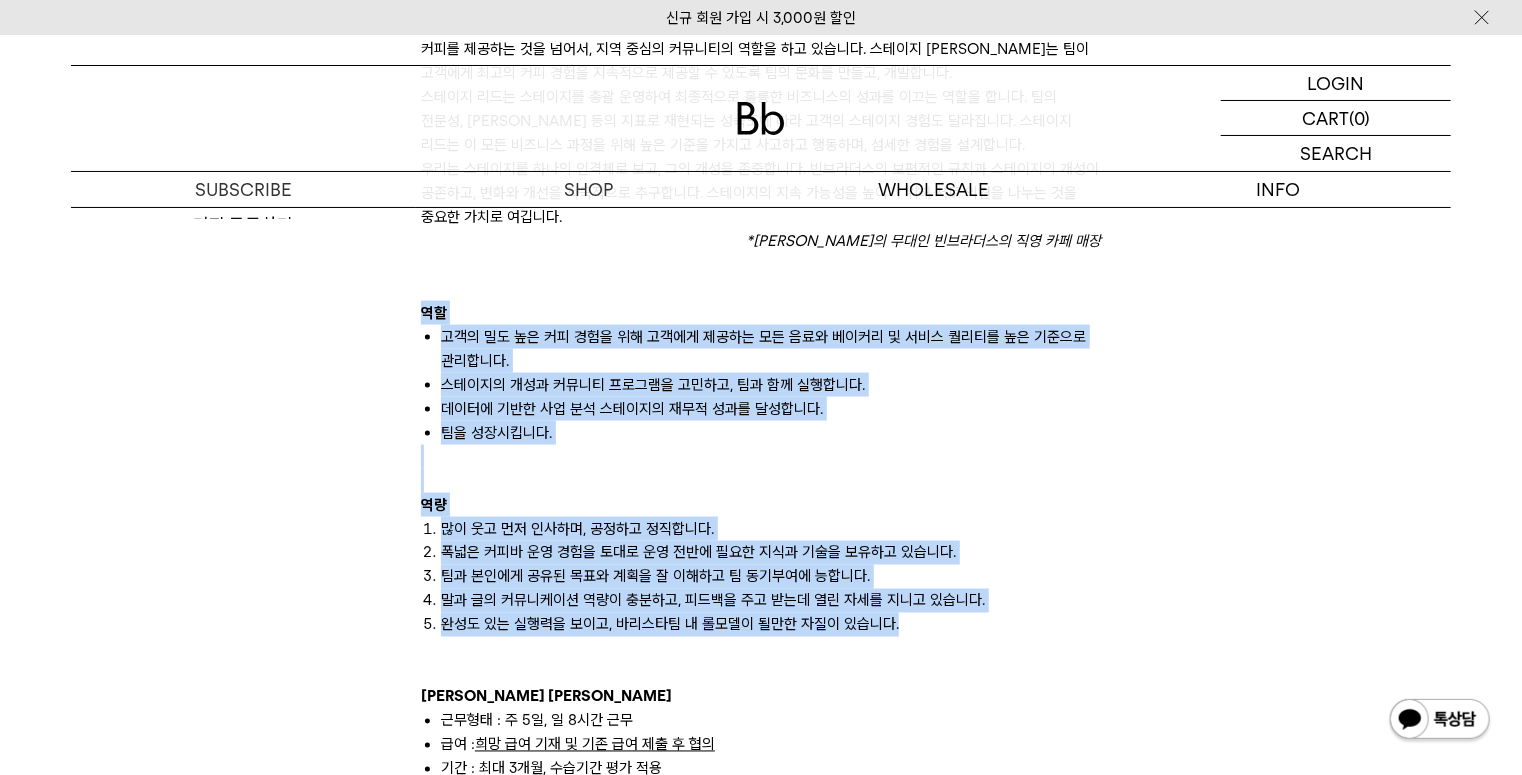 copy on "역할
고객의 밀도 높은 커피 경험을 위해 고객에게 제공하는 모든 음료와 베이커리 및 서비스 퀄리티를 높은 기준으로 관리합니다.
스테이지의 개성과 커뮤니티 프로그램을 고민하고, 팀과 함께 실행합니다.
데이터에 기반한 사업 분석 스테이지의 재무적 성과를 달성합니다.
팀을 성장시킵니다.
역량 많이 웃고 먼저 인사하며, 공정하고 정직합니다.
폭넓은 커피바 운영 경험을 토대로 운영 전반에 필요한 지식과 기술을 보유하고 있습니다.
팀과 본인에게 공유된 목표와 계획을 잘 이해하고 팀 동기부여에 능합니다.
말과 글의 커뮤니케이션 역량이 충분하고, 피드백을 주고 받는데 열린 자세를 지니고 있습니다.
완성도 있는 실행력을 보이고, 바리스타팀 내 롤모델이 될만한 자질이 있습니다." 